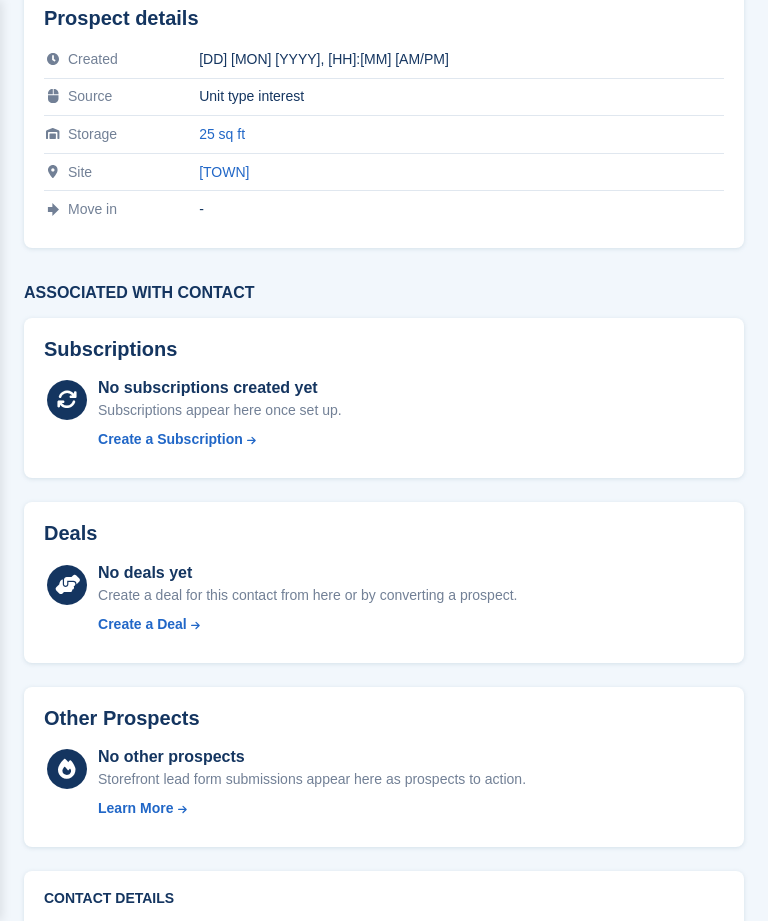 scroll, scrollTop: 0, scrollLeft: 0, axis: both 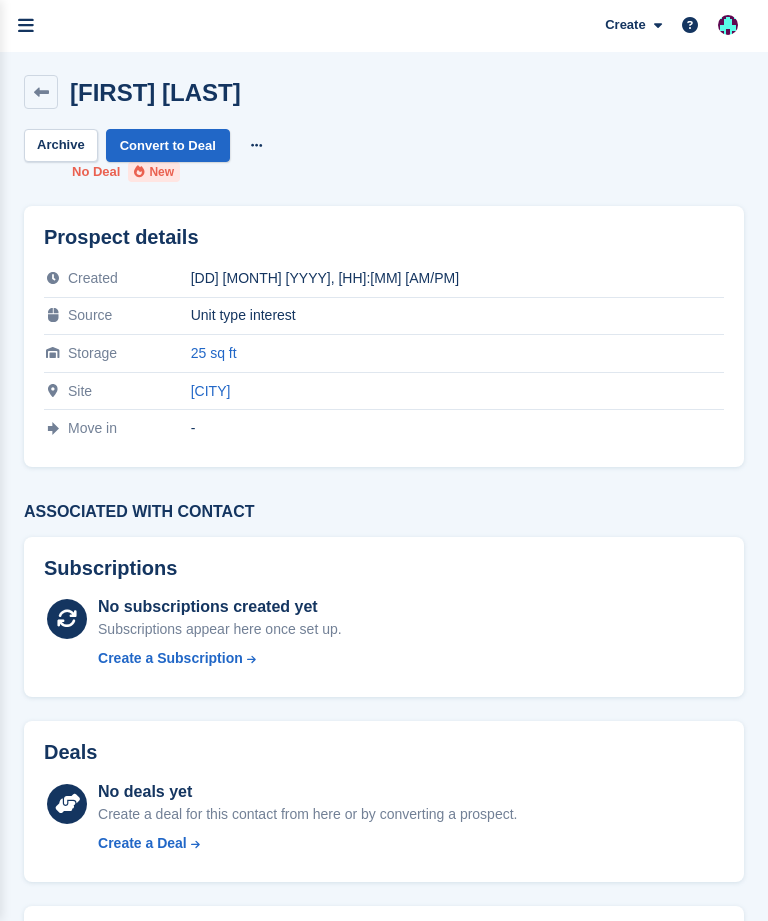 click at bounding box center [26, 26] 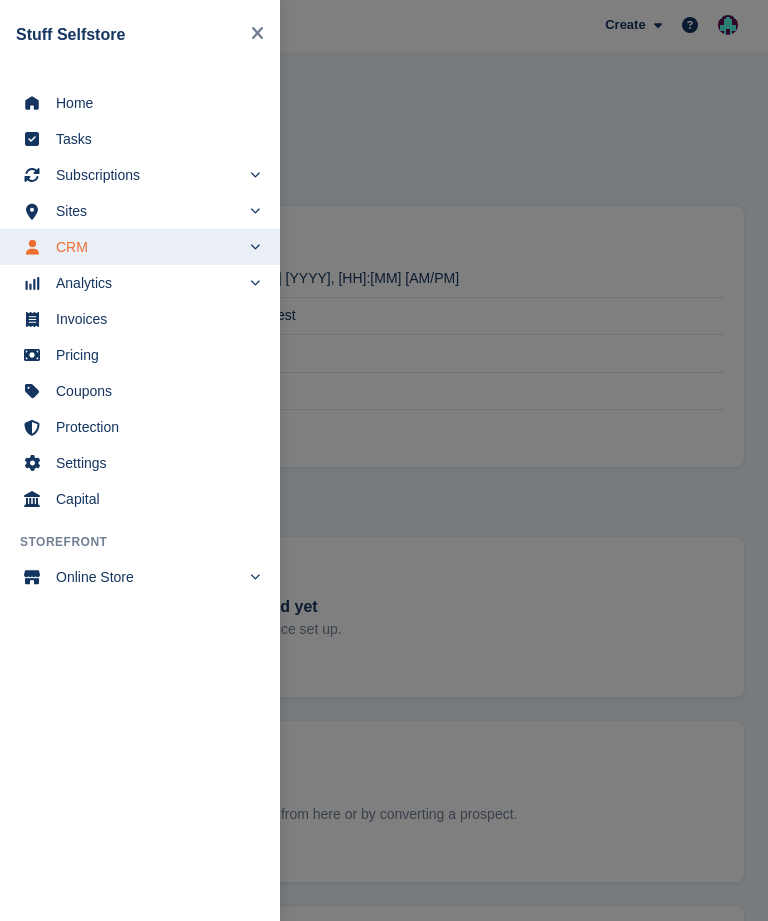click on "Subscriptions" at bounding box center (148, 175) 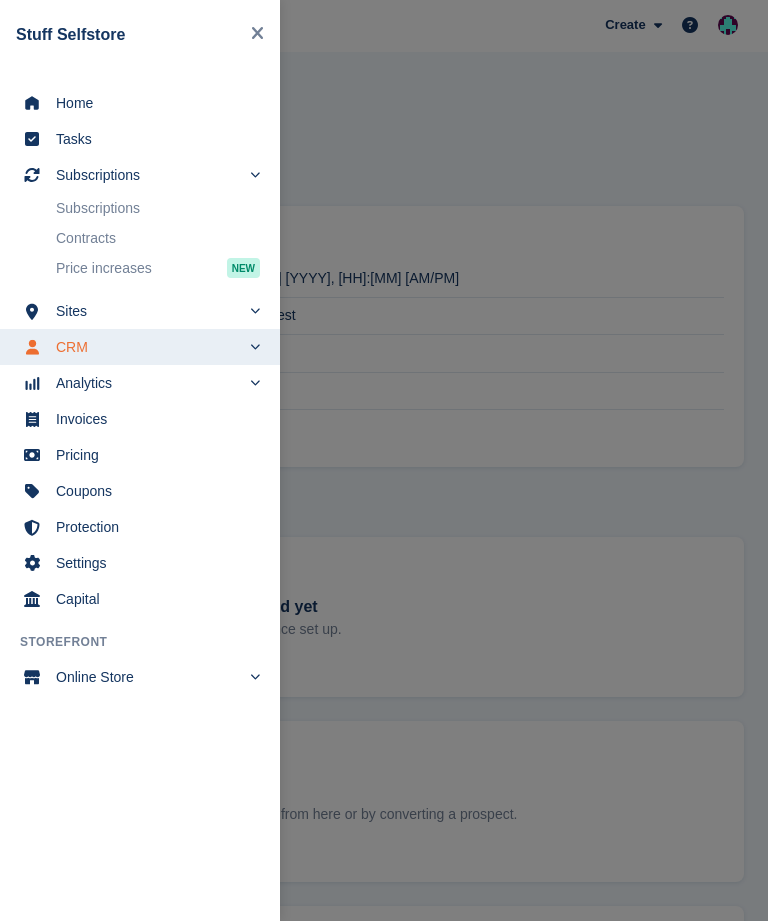 click on "Subscriptions" at bounding box center [158, 208] 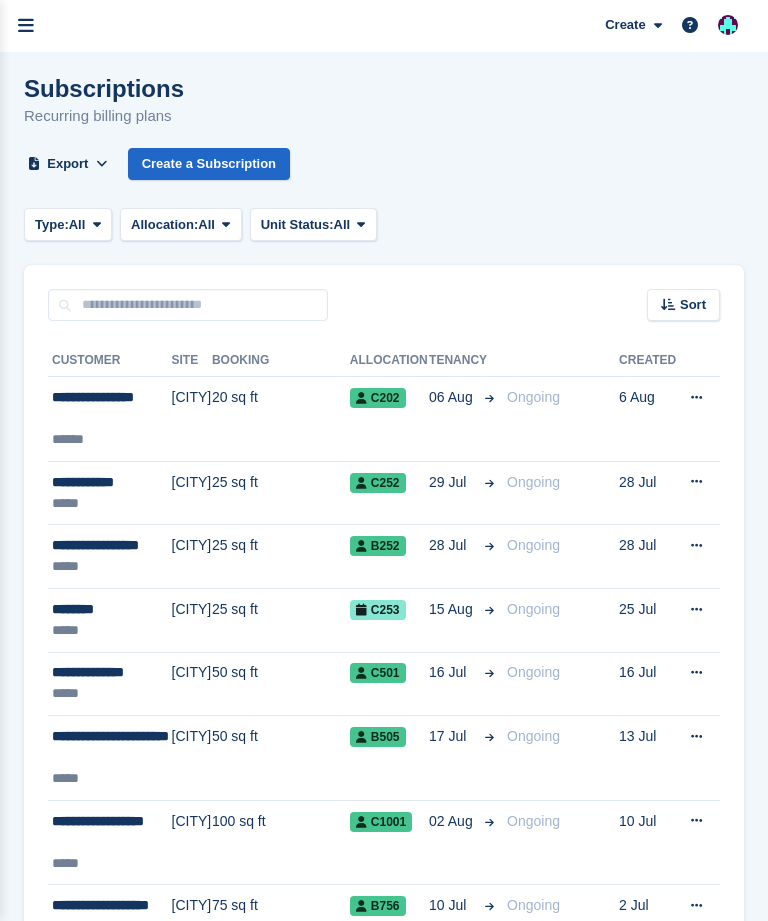 click at bounding box center [26, 26] 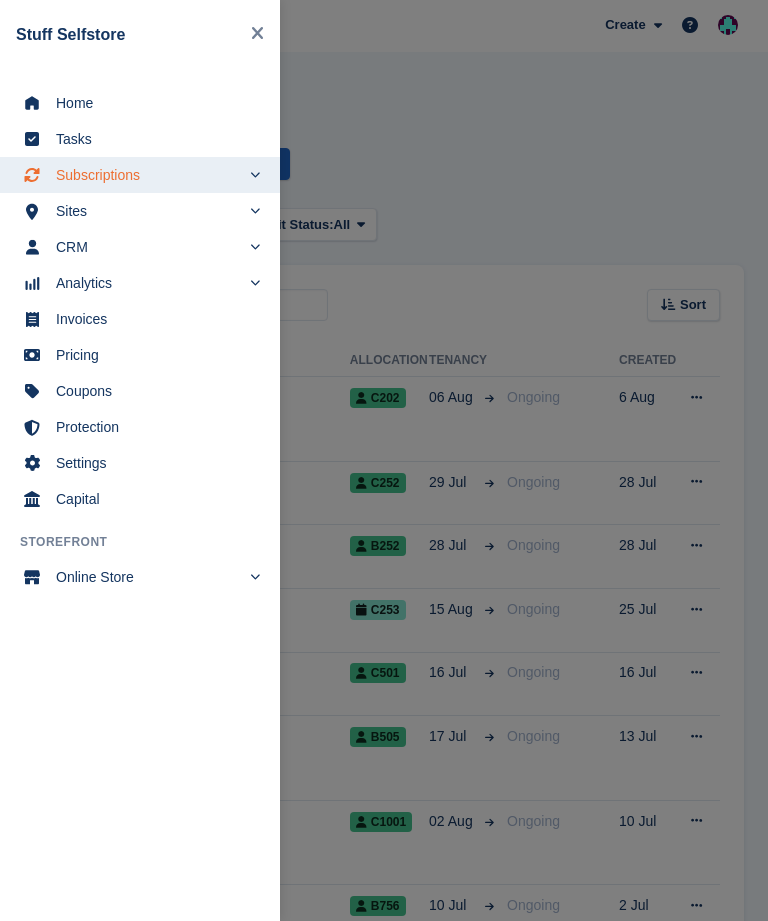 click on "Home" at bounding box center [153, 103] 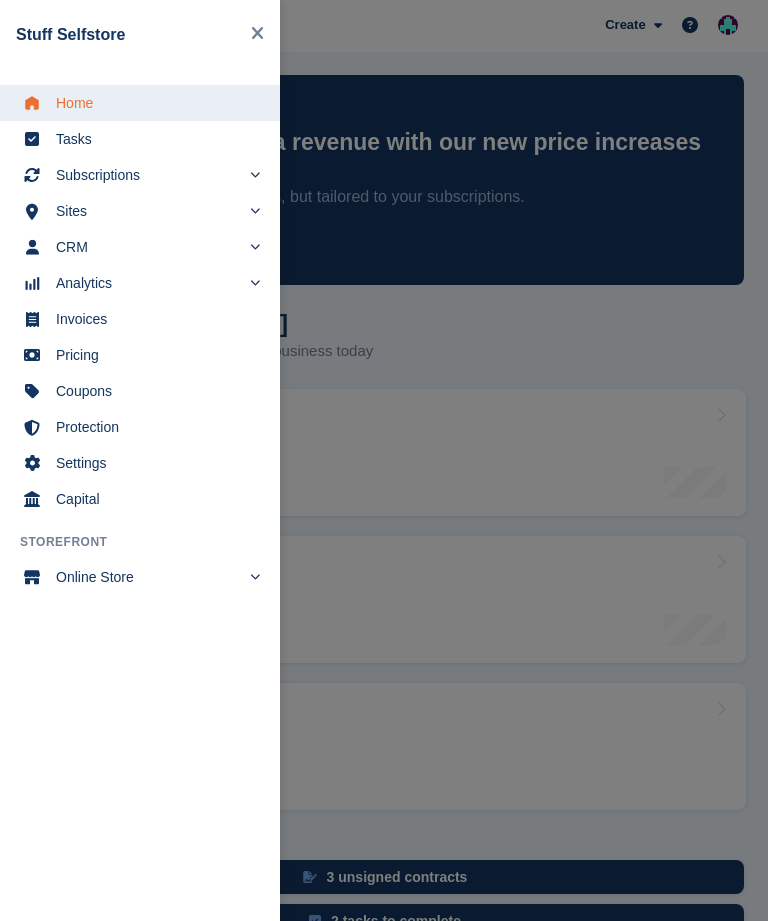 scroll, scrollTop: 0, scrollLeft: 0, axis: both 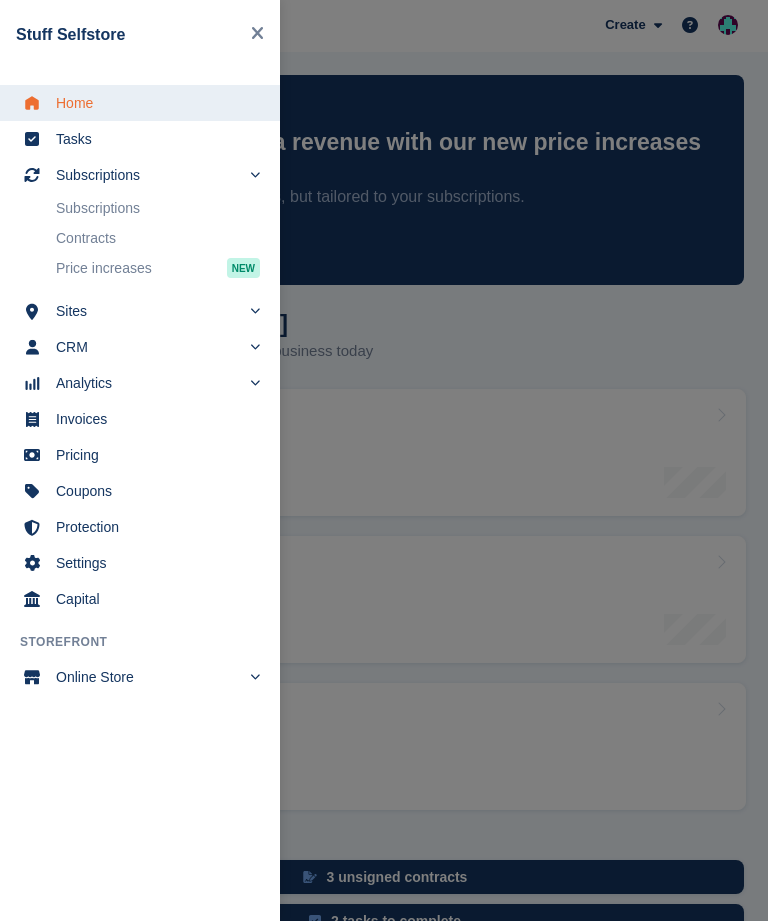 click on "Subscriptions" at bounding box center (158, 208) 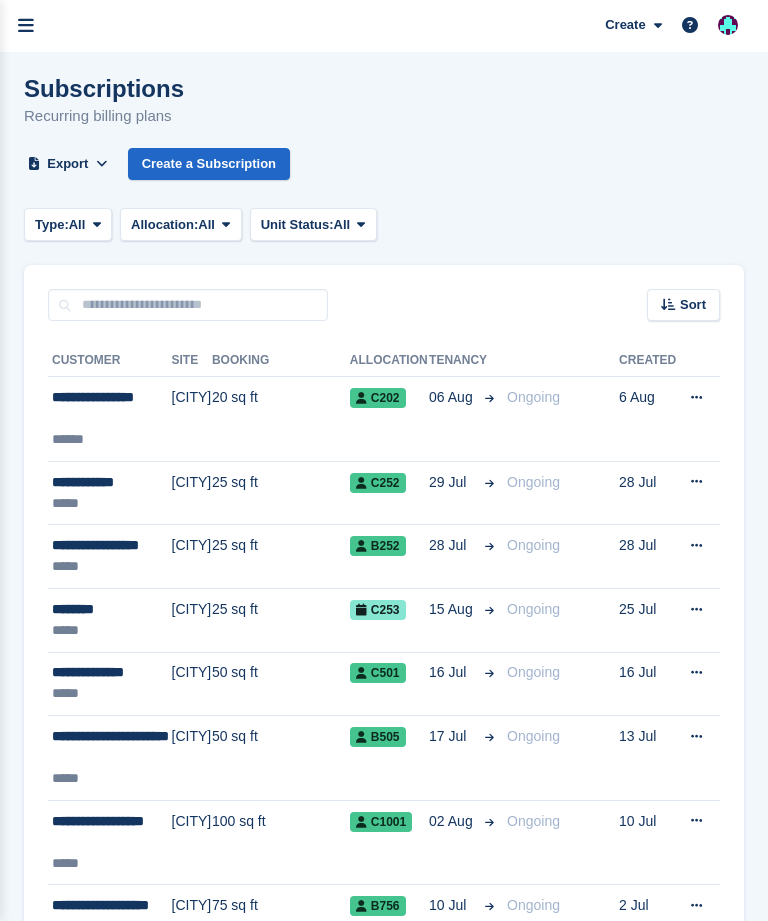 scroll, scrollTop: 0, scrollLeft: 0, axis: both 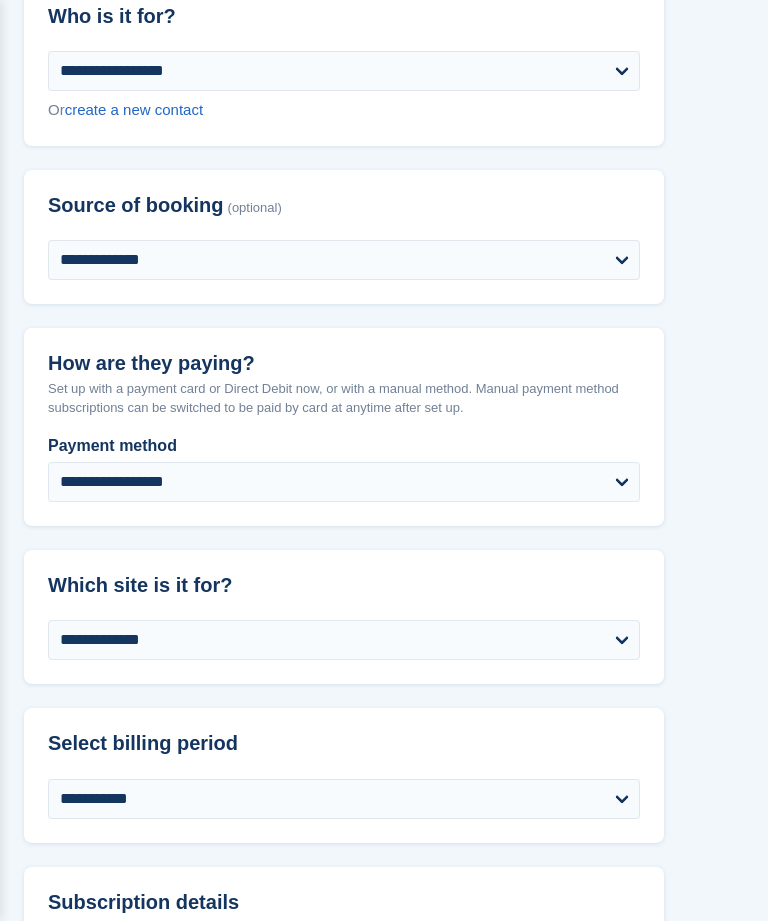 click on "create a new contact" at bounding box center [134, 110] 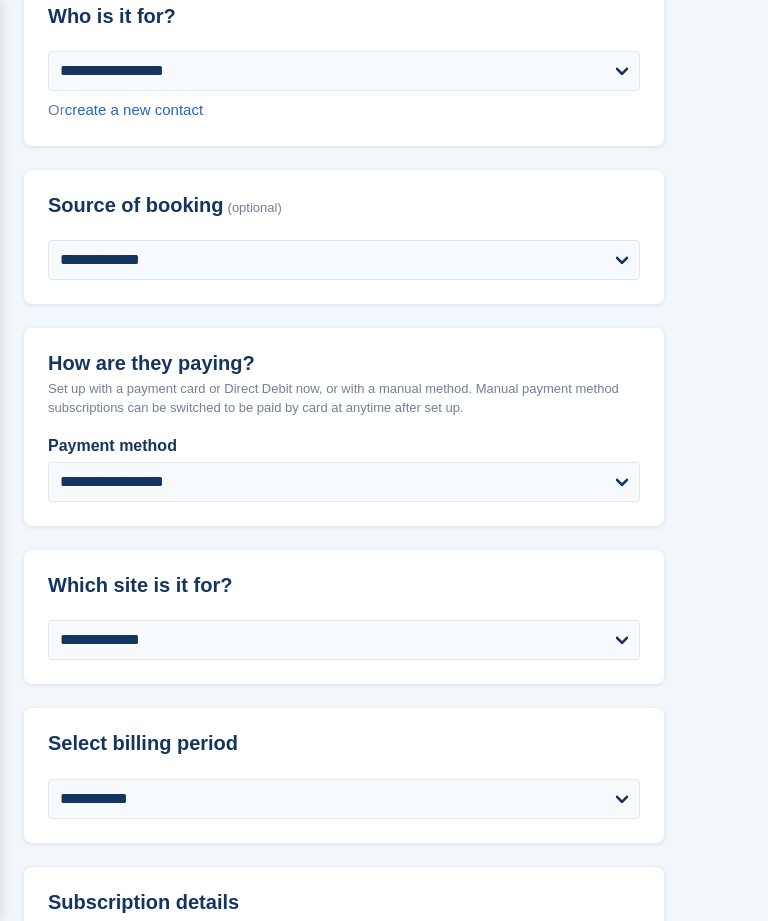 select on "**********" 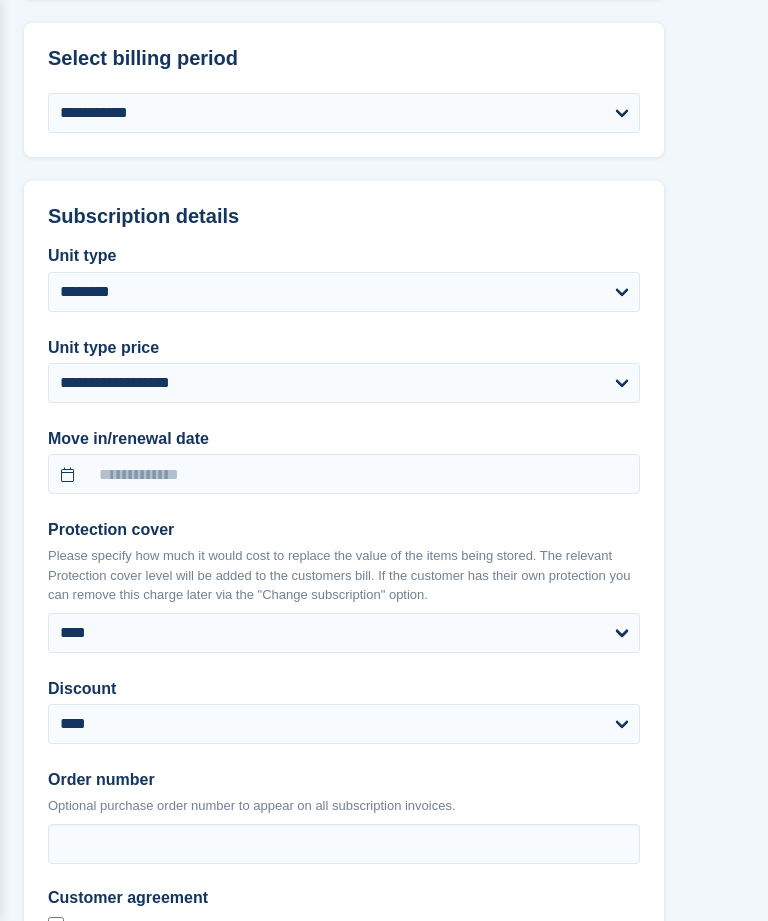scroll, scrollTop: 1570, scrollLeft: 0, axis: vertical 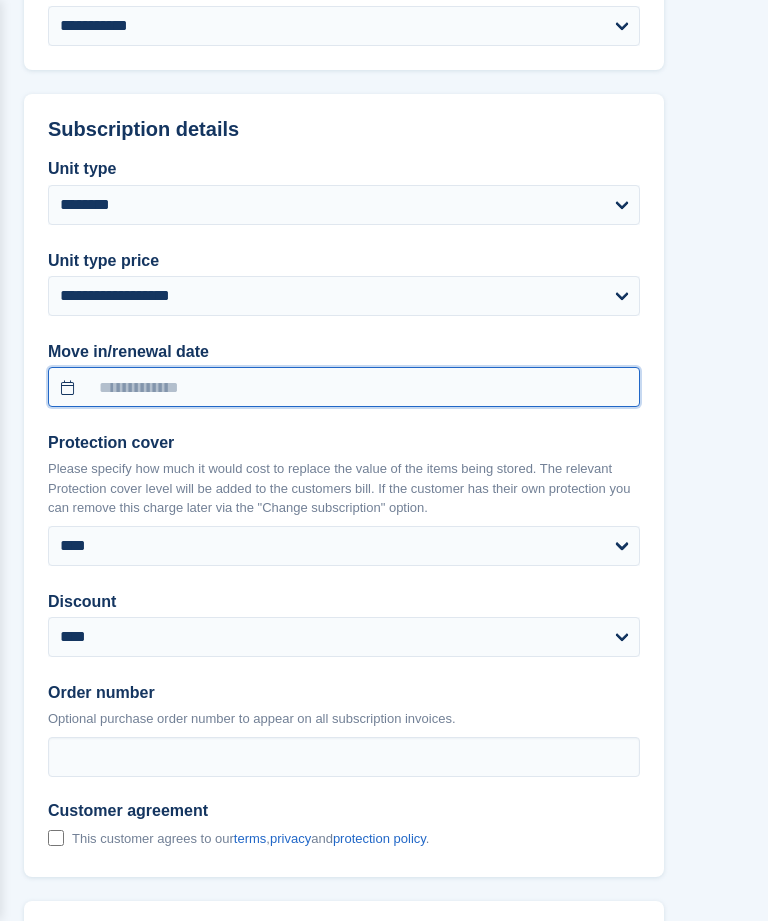 click at bounding box center [344, 388] 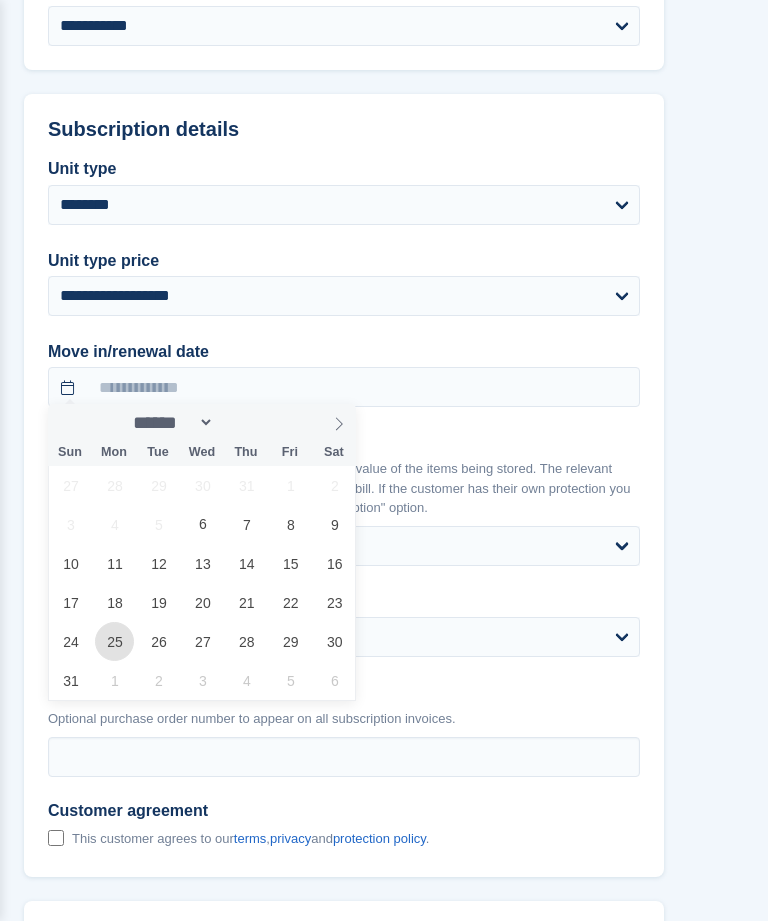 click on "25" at bounding box center [114, 641] 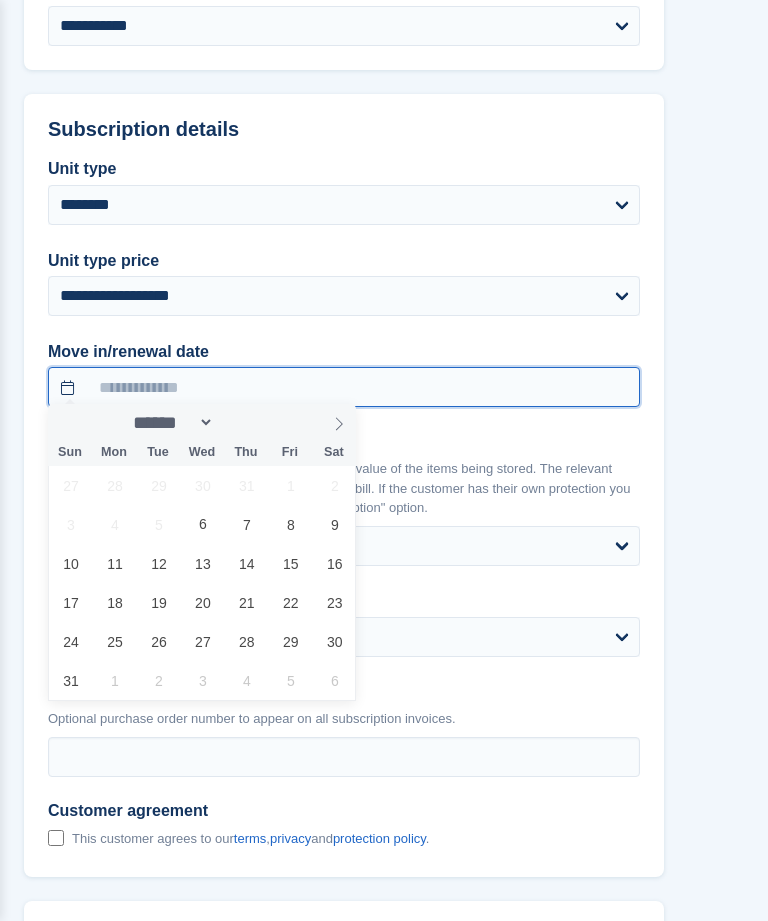 type on "**********" 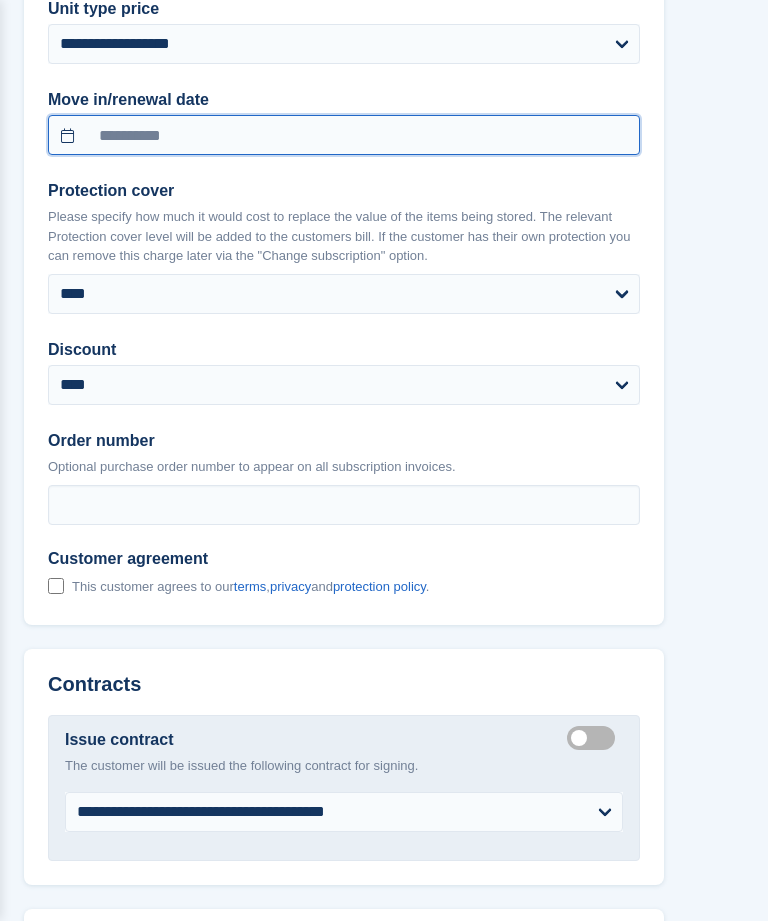 scroll, scrollTop: 1828, scrollLeft: 0, axis: vertical 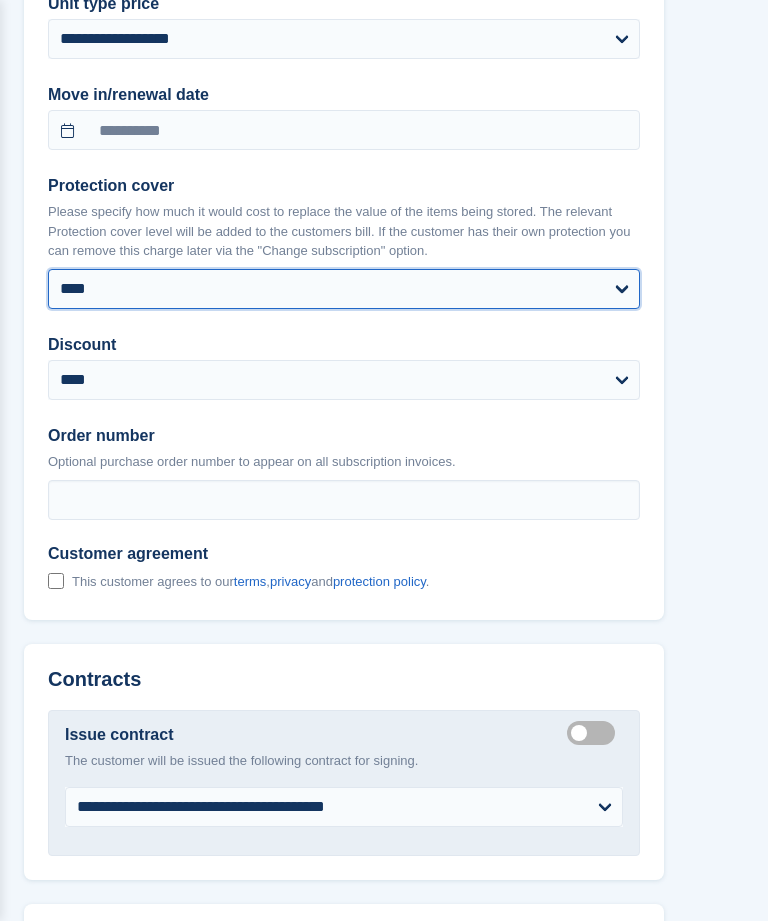 click on "****
******
******
******
*******
*******
*******
*******
*******
*******
*******" at bounding box center (344, 289) 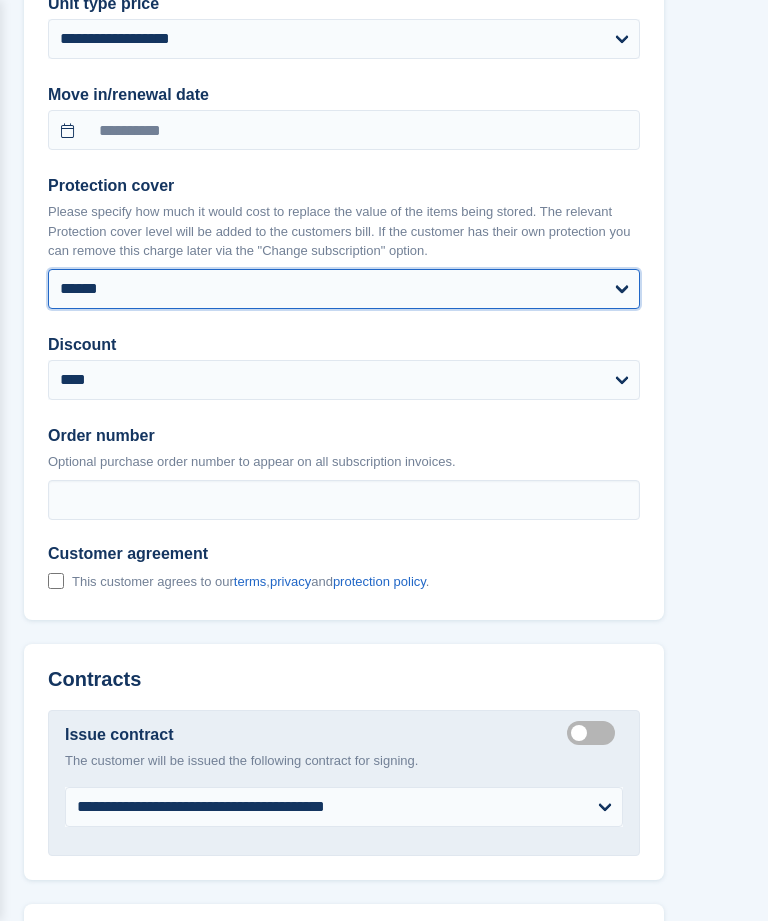 select on "**********" 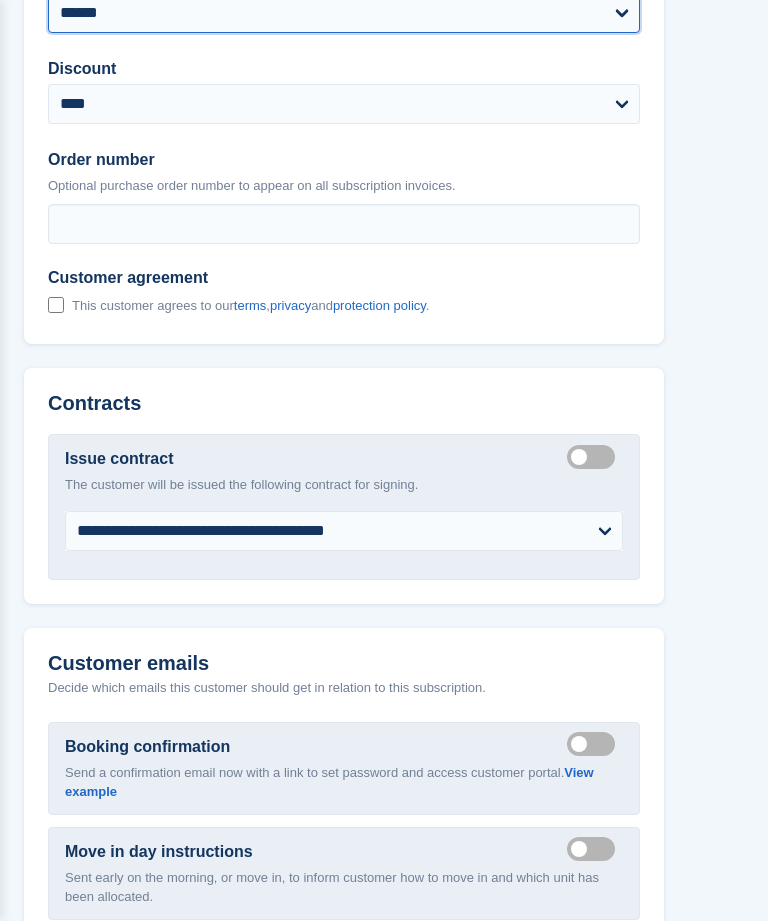 scroll, scrollTop: 2104, scrollLeft: 0, axis: vertical 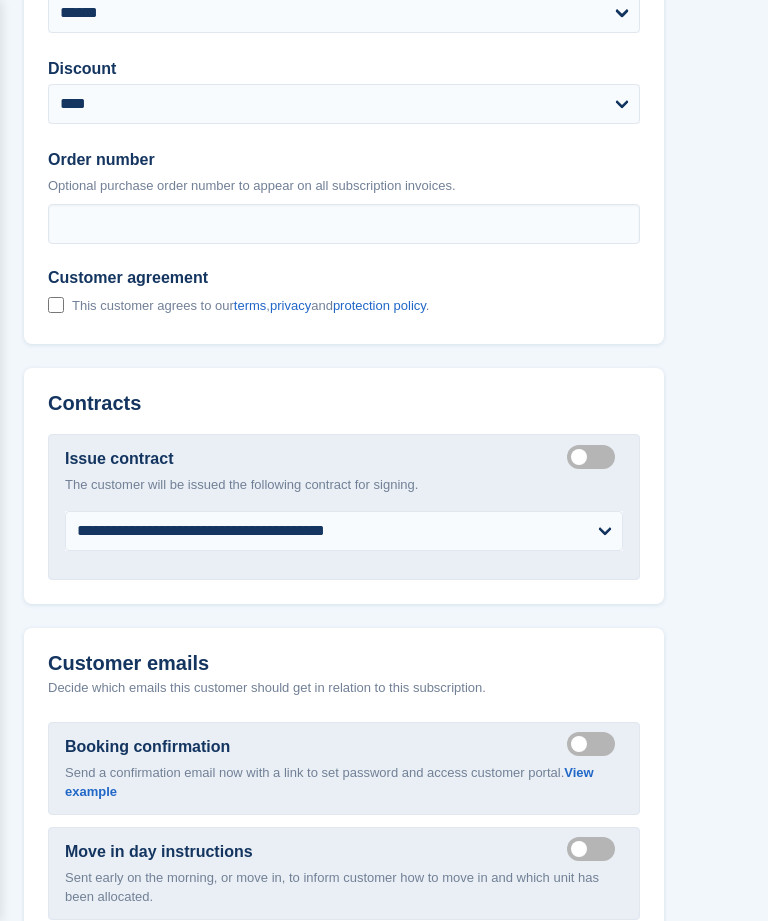 click on "**********" at bounding box center [344, -24] 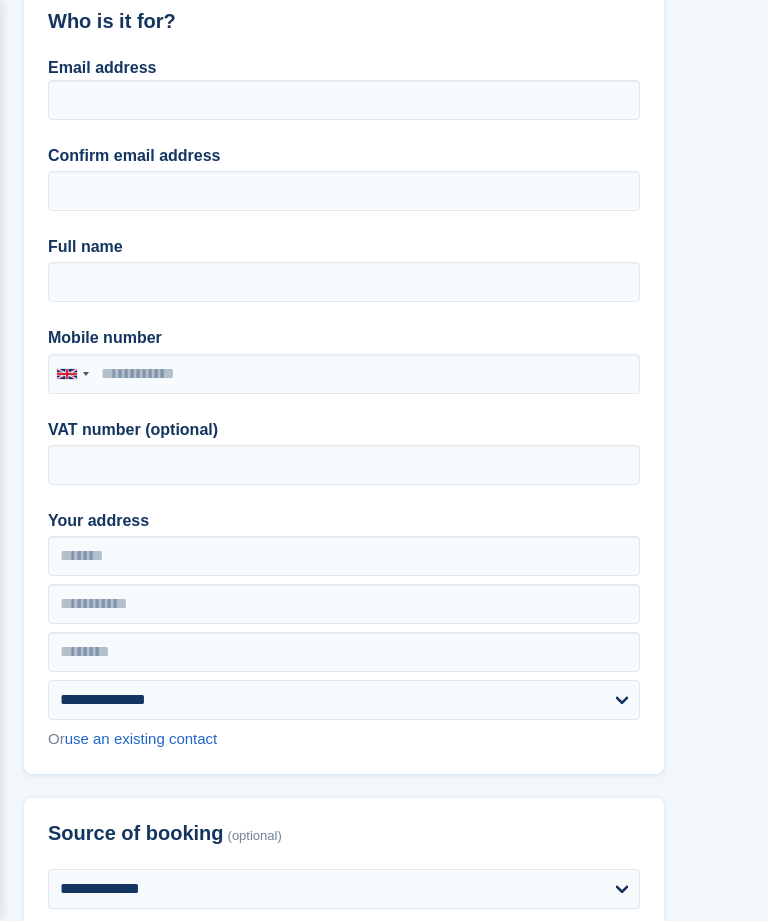 scroll, scrollTop: 178, scrollLeft: 0, axis: vertical 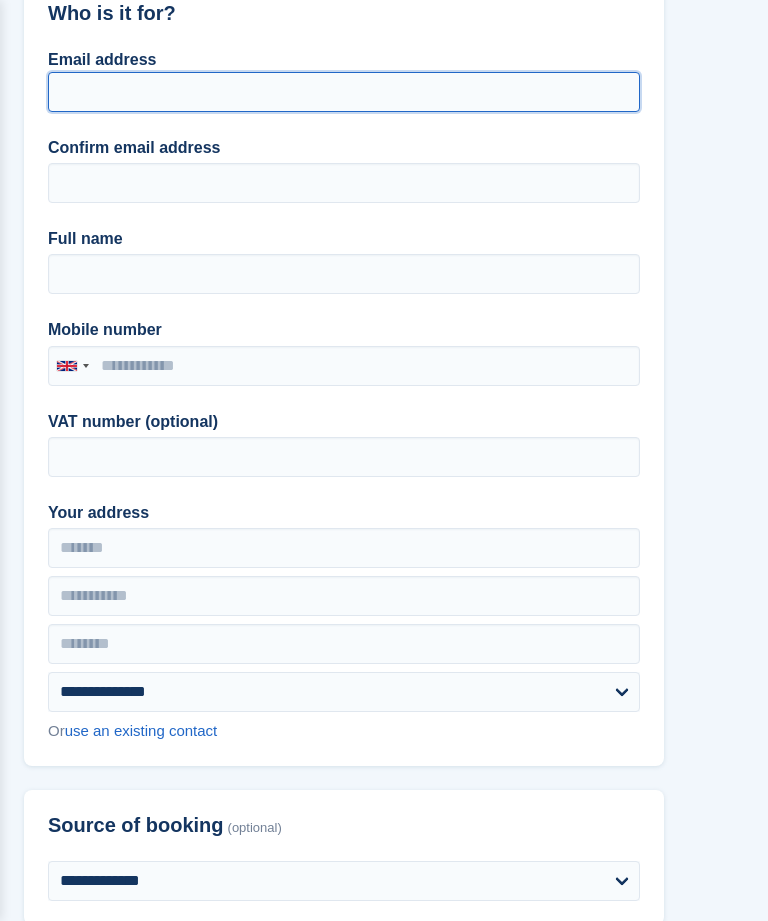 click on "Email address" at bounding box center (344, 92) 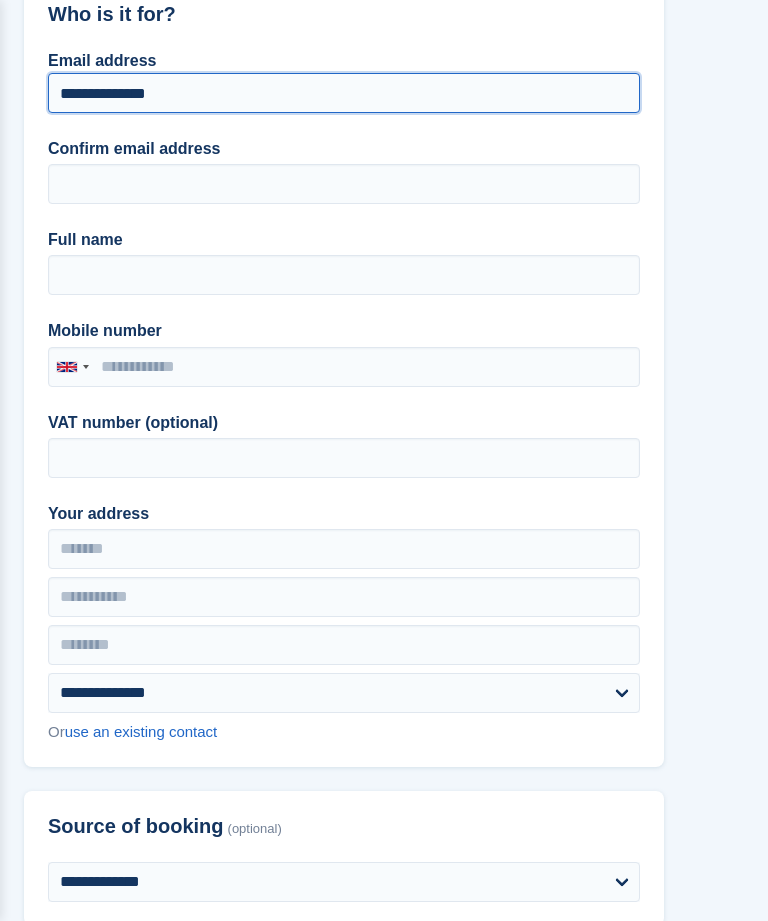 type on "**********" 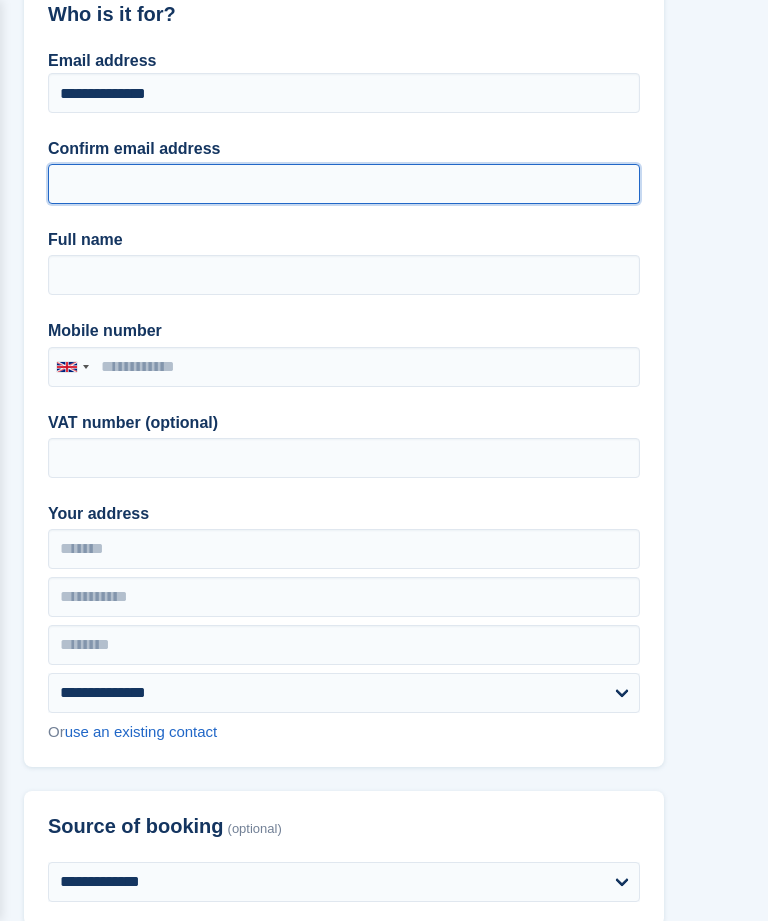 click on "Confirm email address" at bounding box center (344, 184) 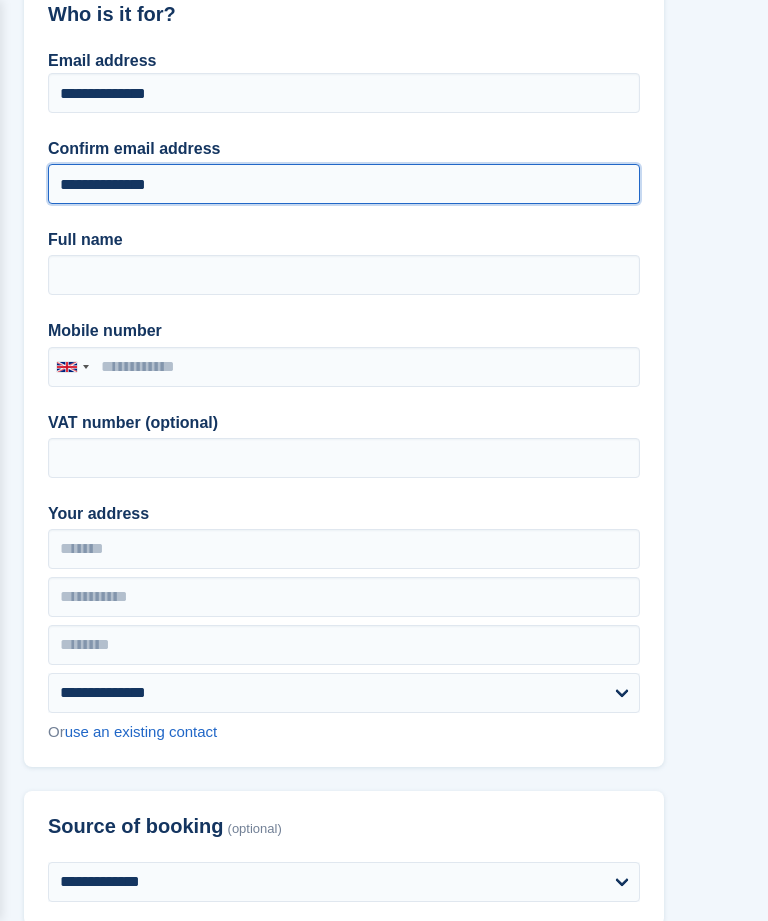 type on "**********" 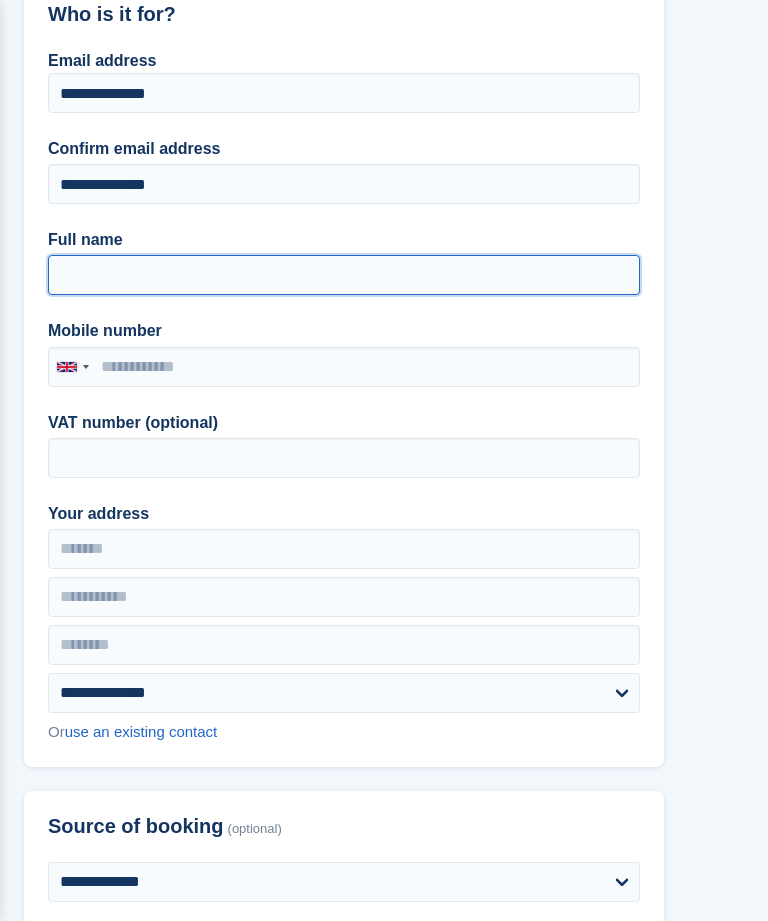 click on "Full name" at bounding box center (344, 275) 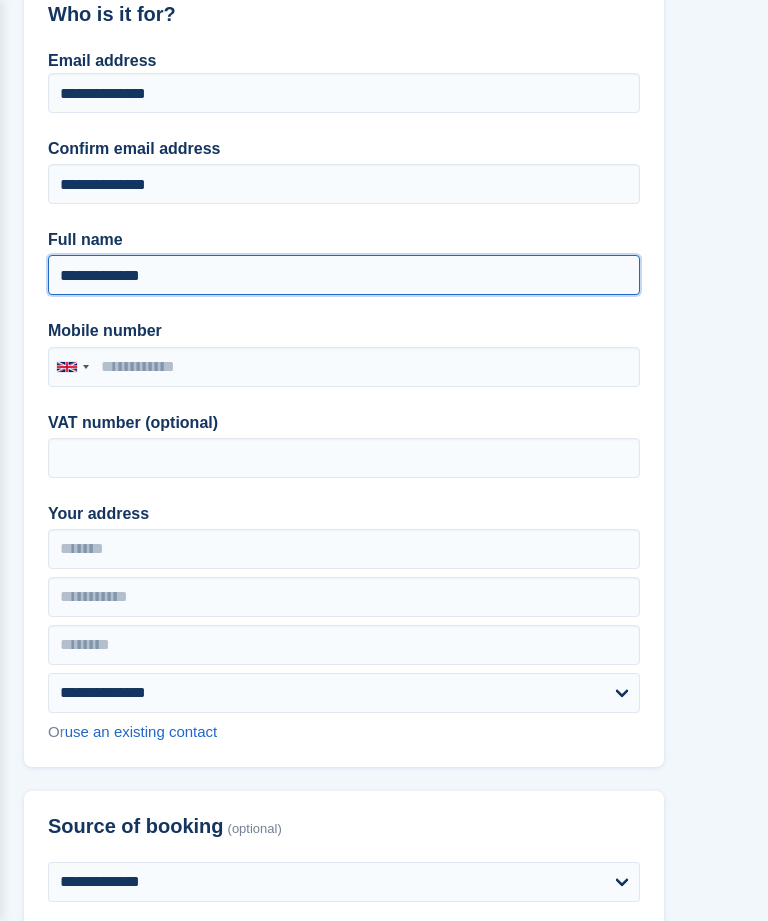 type on "**********" 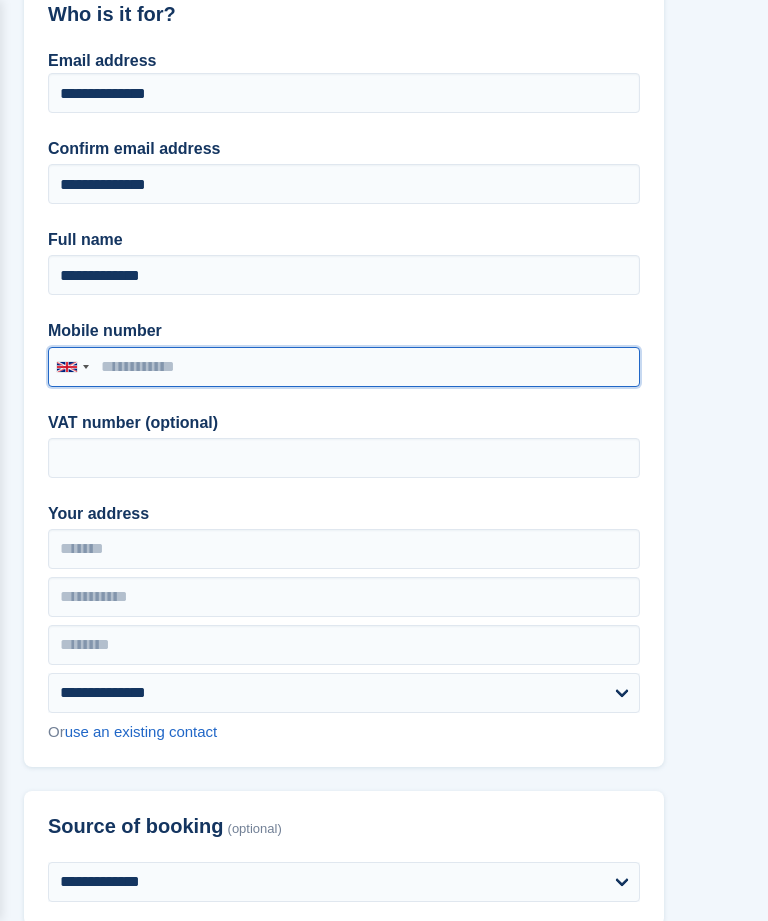 click on "Mobile number" at bounding box center [344, 367] 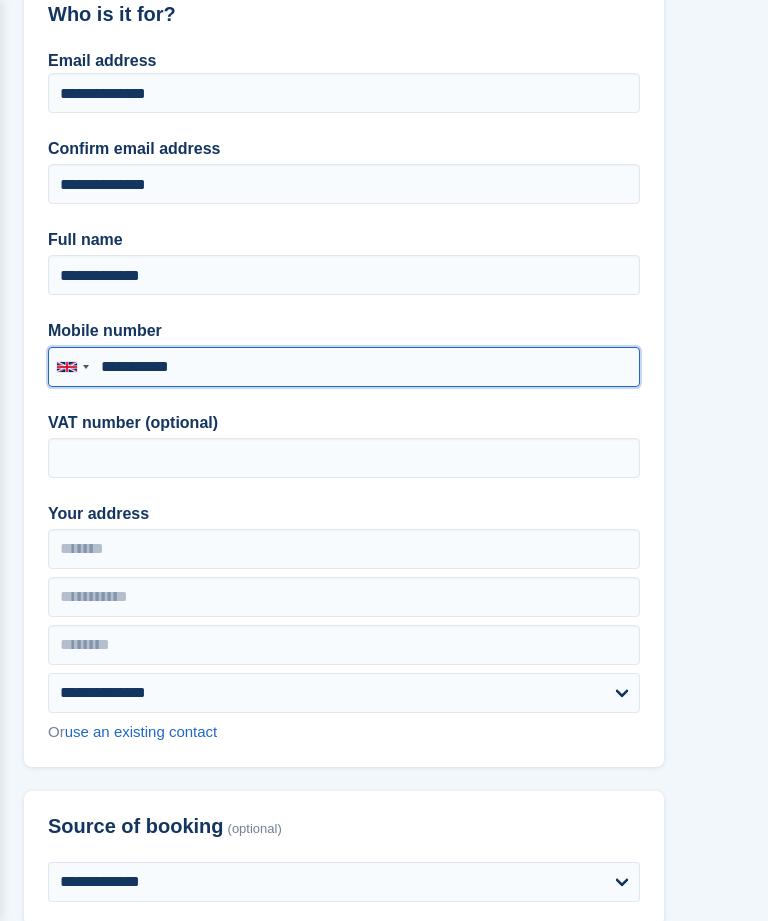 type on "**********" 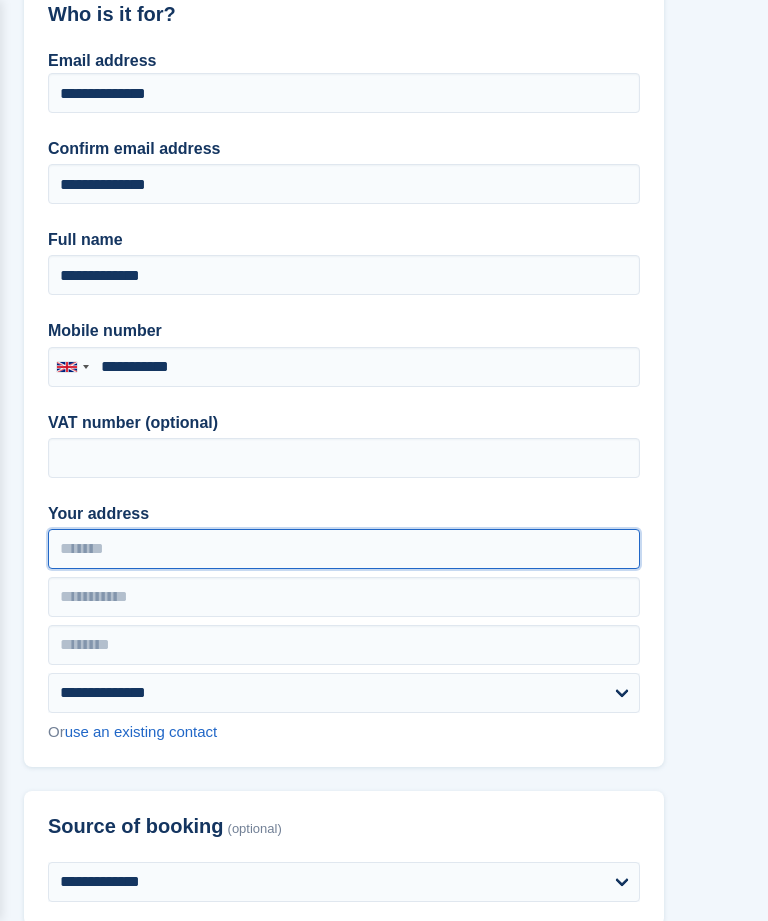 click on "Your address" at bounding box center (344, 549) 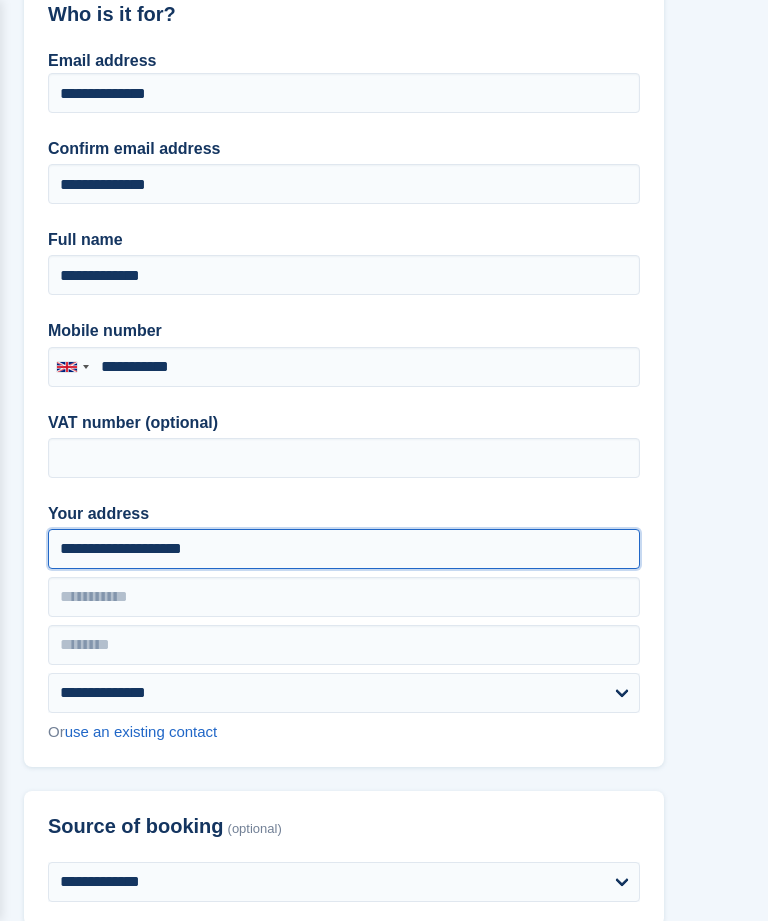 scroll, scrollTop: 178, scrollLeft: 0, axis: vertical 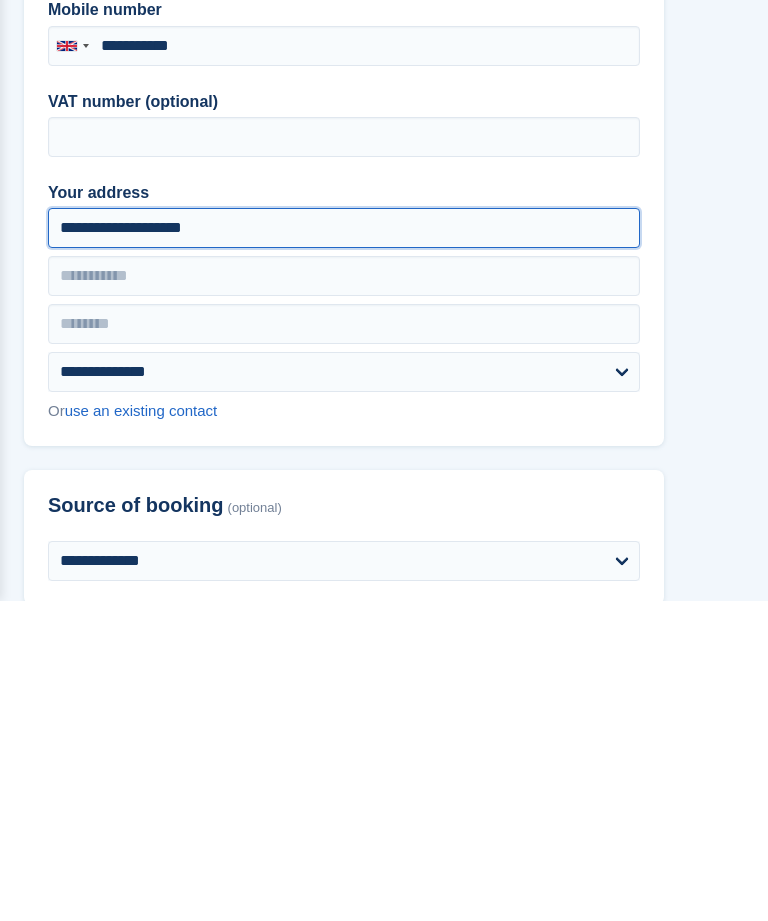 type on "**********" 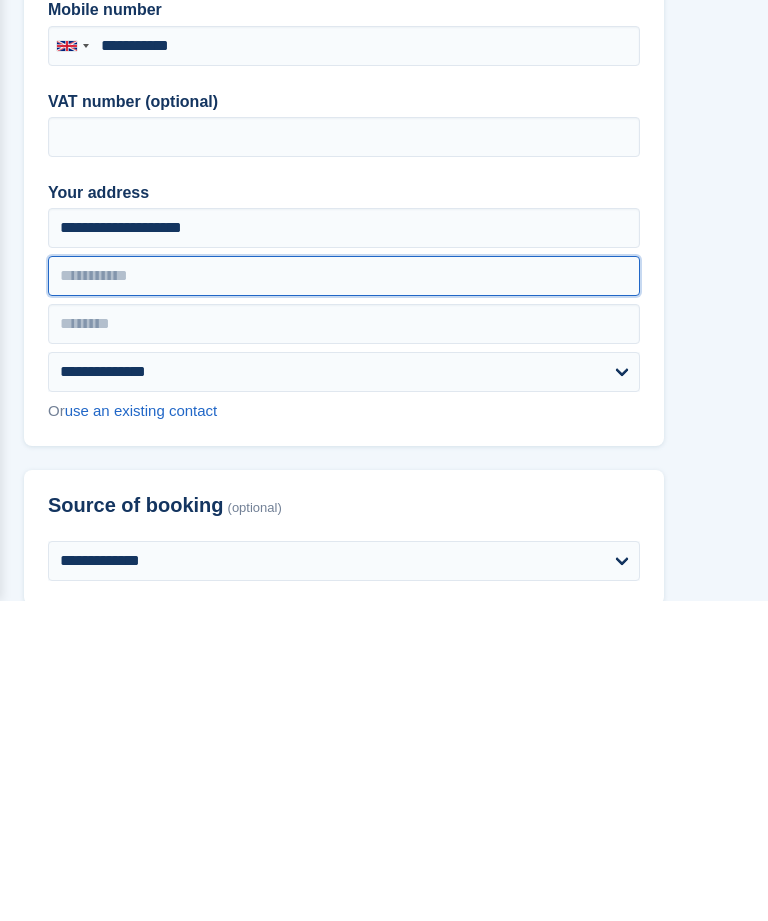 click at bounding box center (344, 596) 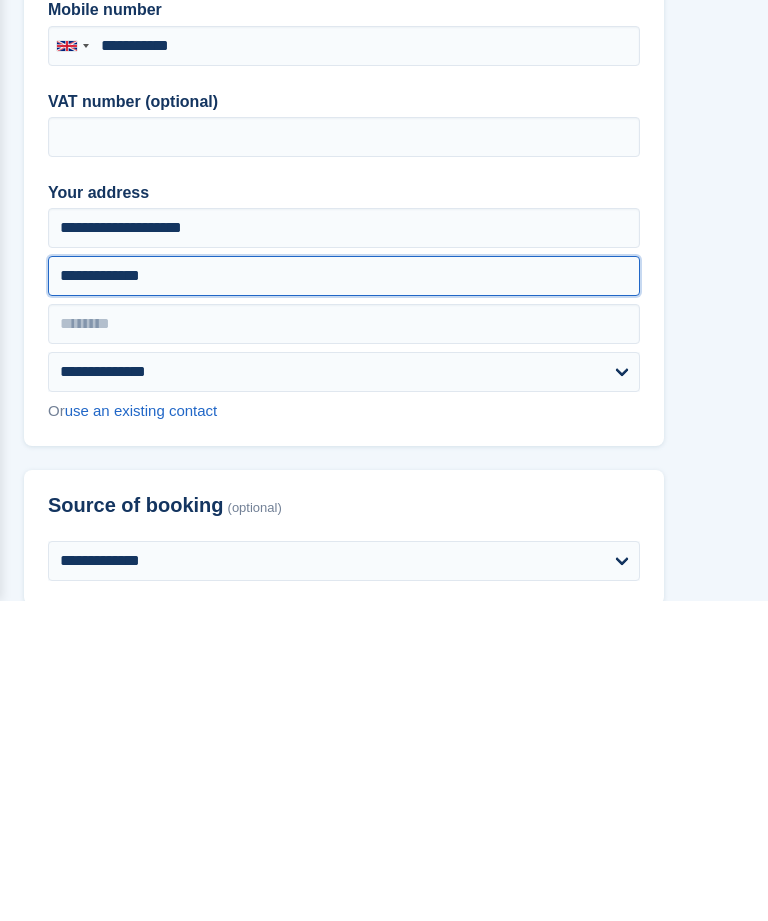 type on "**********" 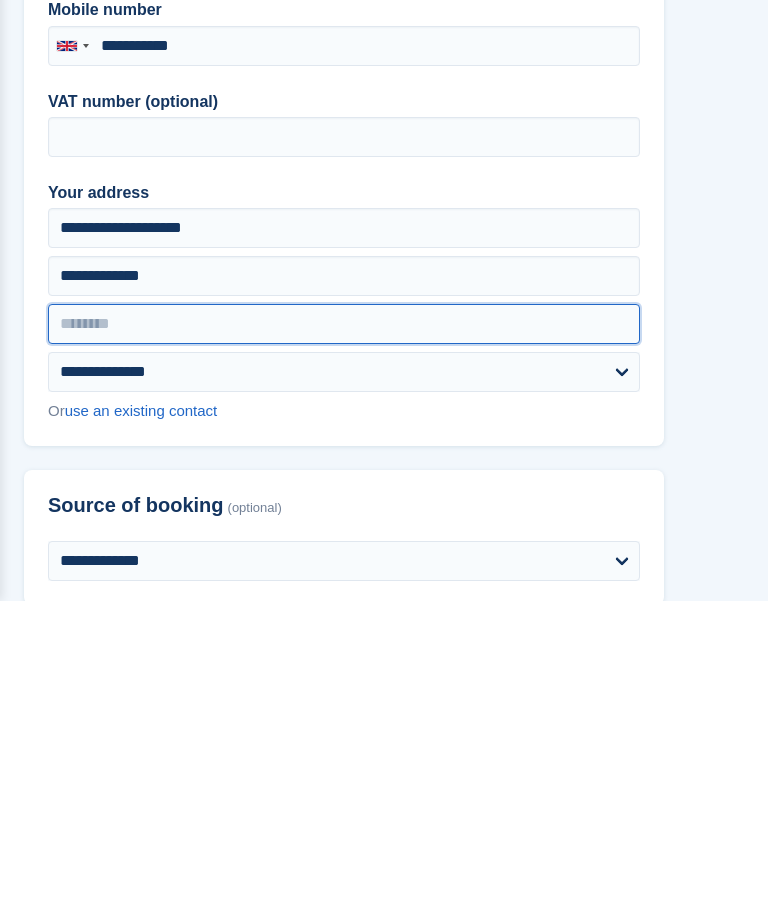 click at bounding box center (344, 644) 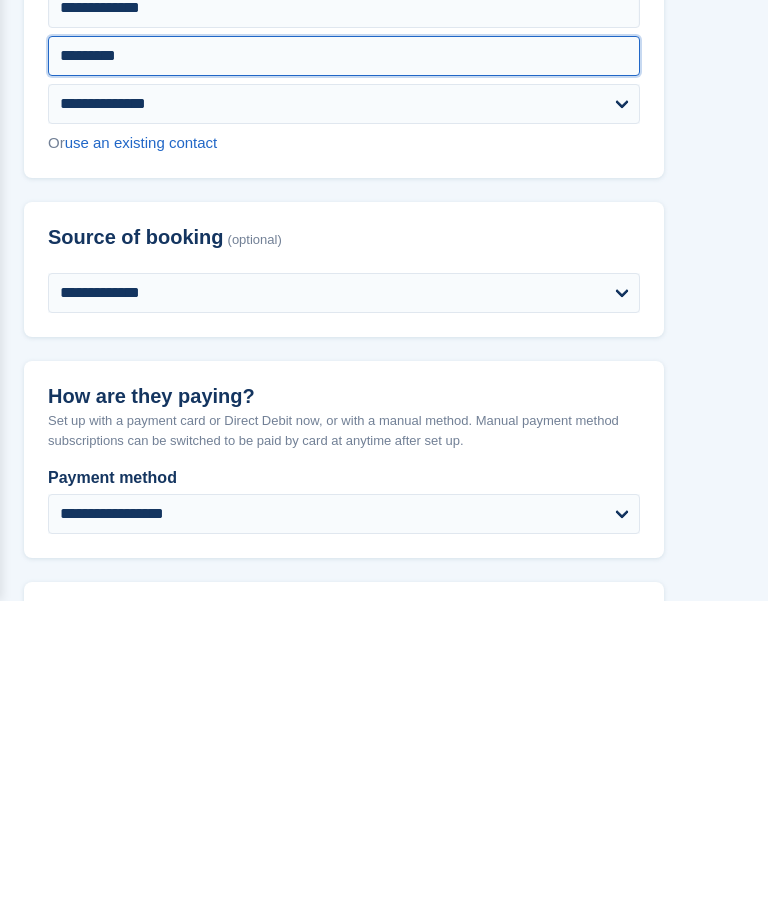 type on "*********" 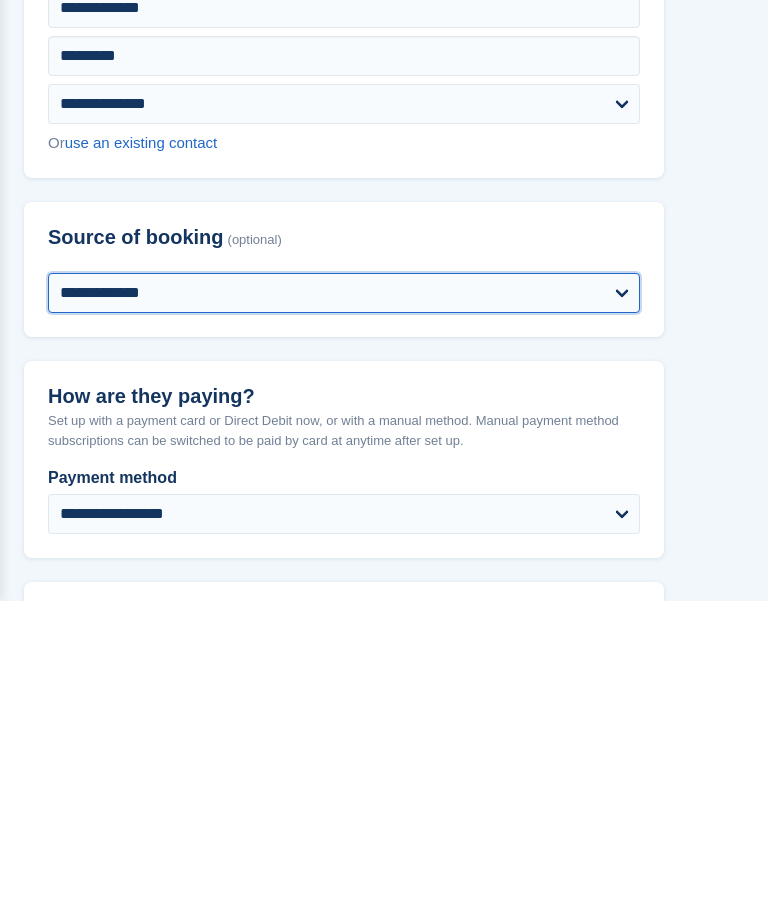 click on "**********" at bounding box center [344, 613] 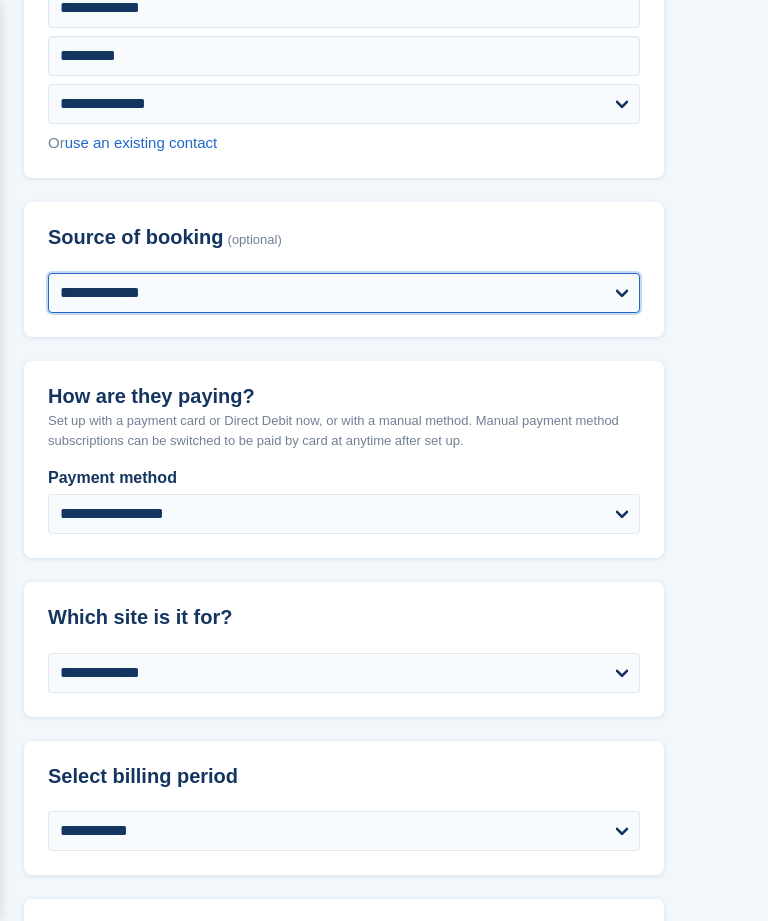 select on "*****" 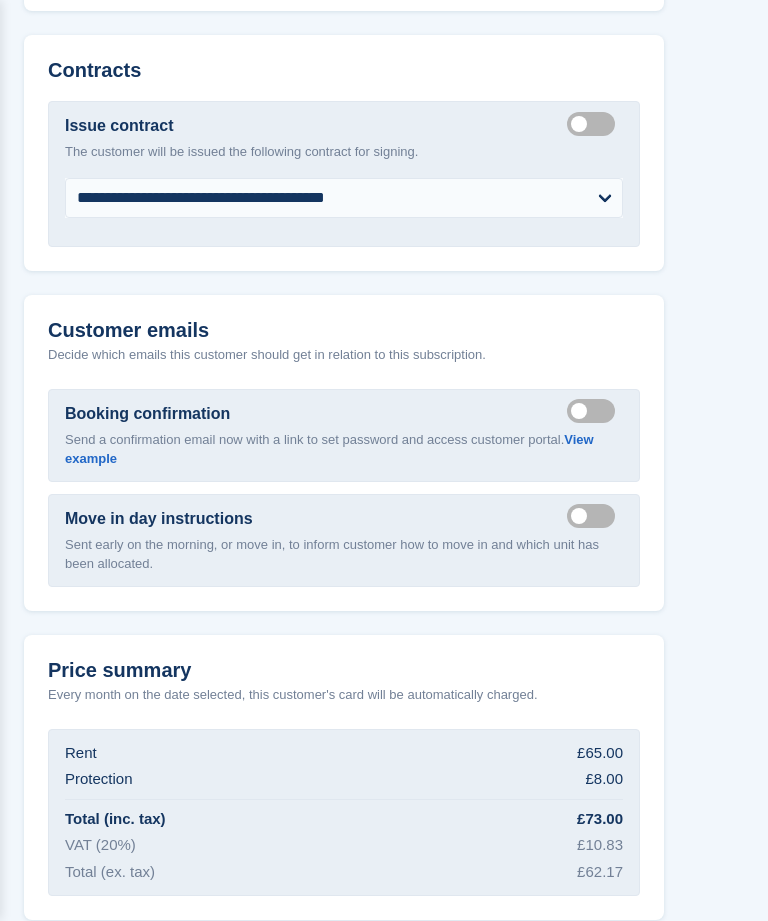 scroll, scrollTop: 2479, scrollLeft: 0, axis: vertical 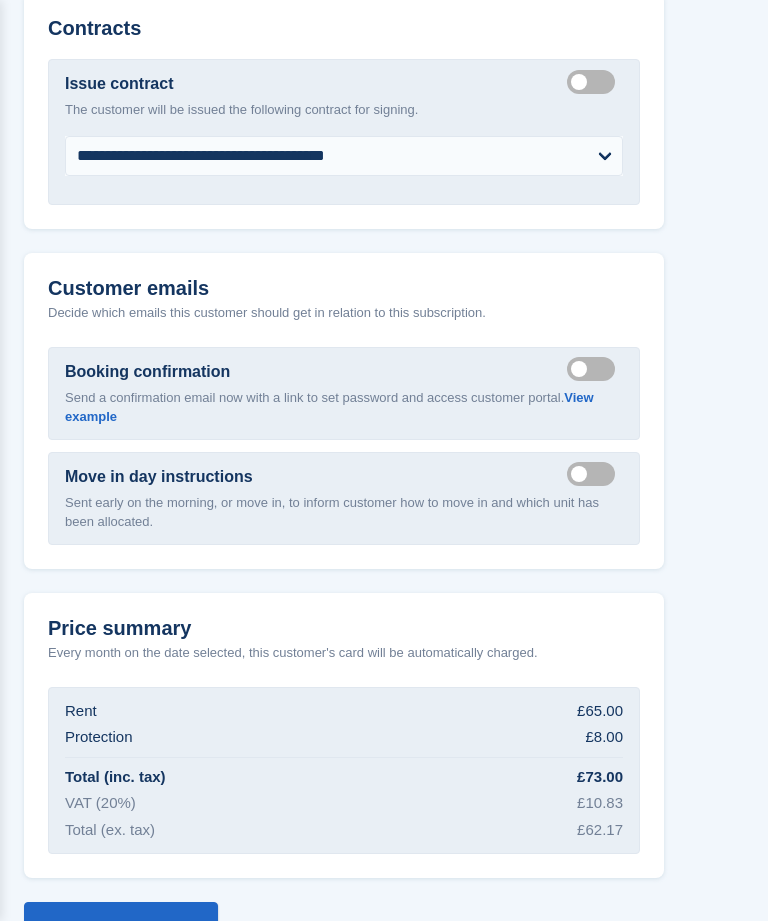 click on "**********" at bounding box center [121, 927] 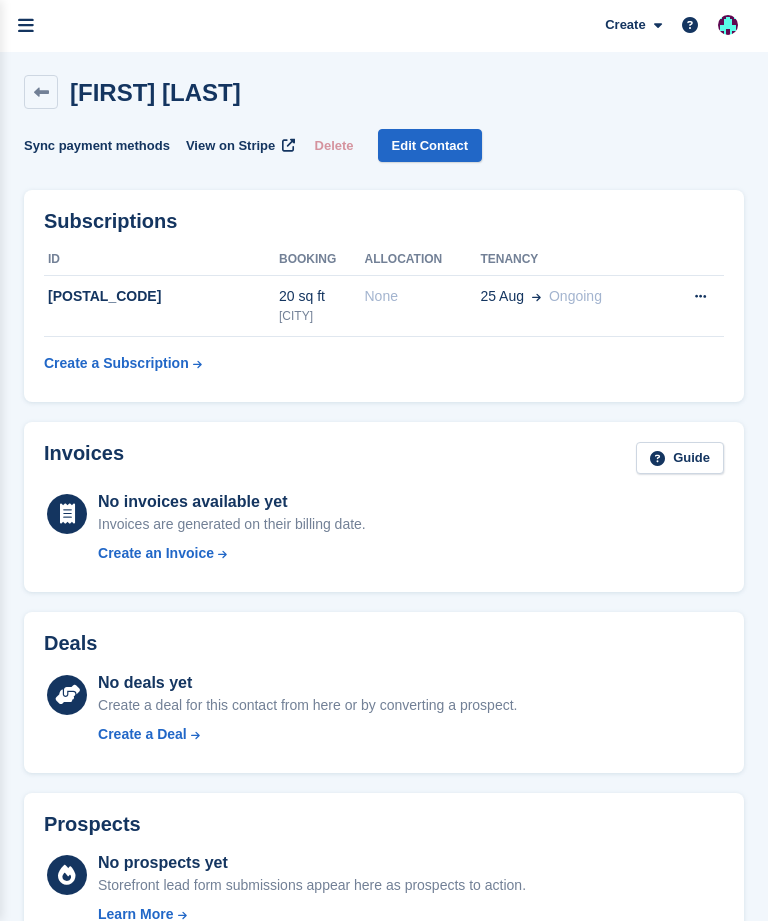 scroll, scrollTop: 0, scrollLeft: 0, axis: both 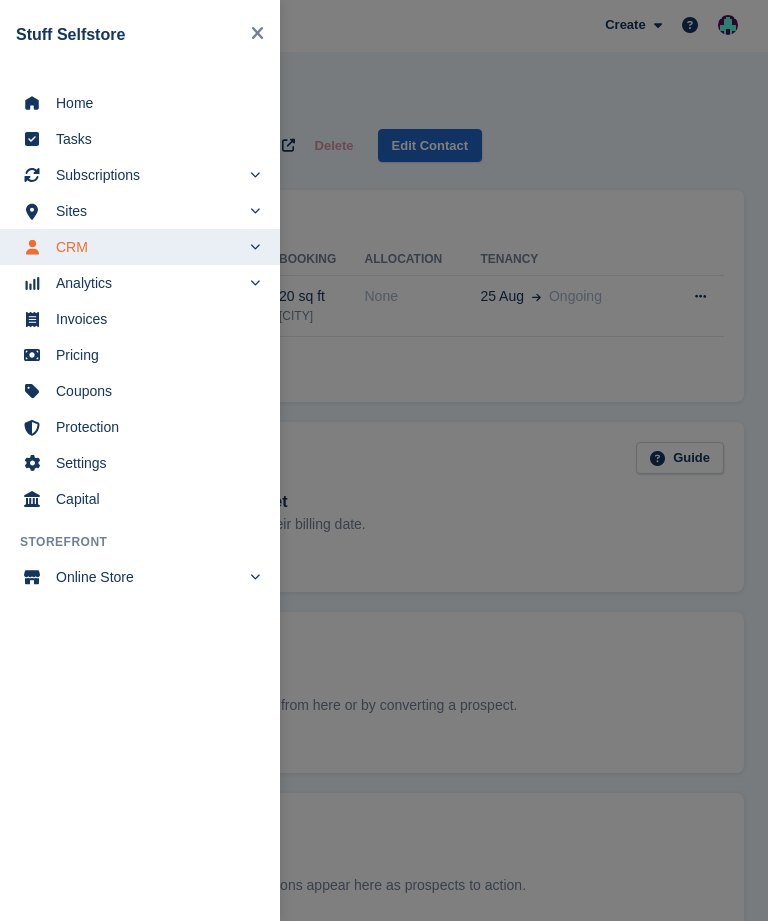 click on "Subscriptions" at bounding box center [148, 175] 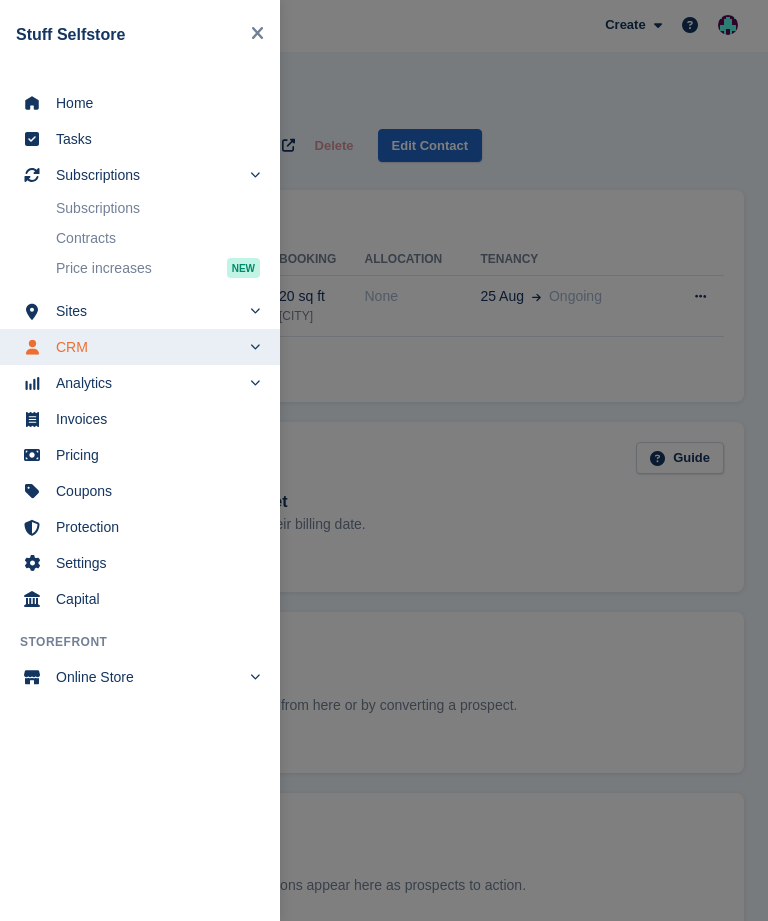 click on "Subscriptions" at bounding box center (158, 208) 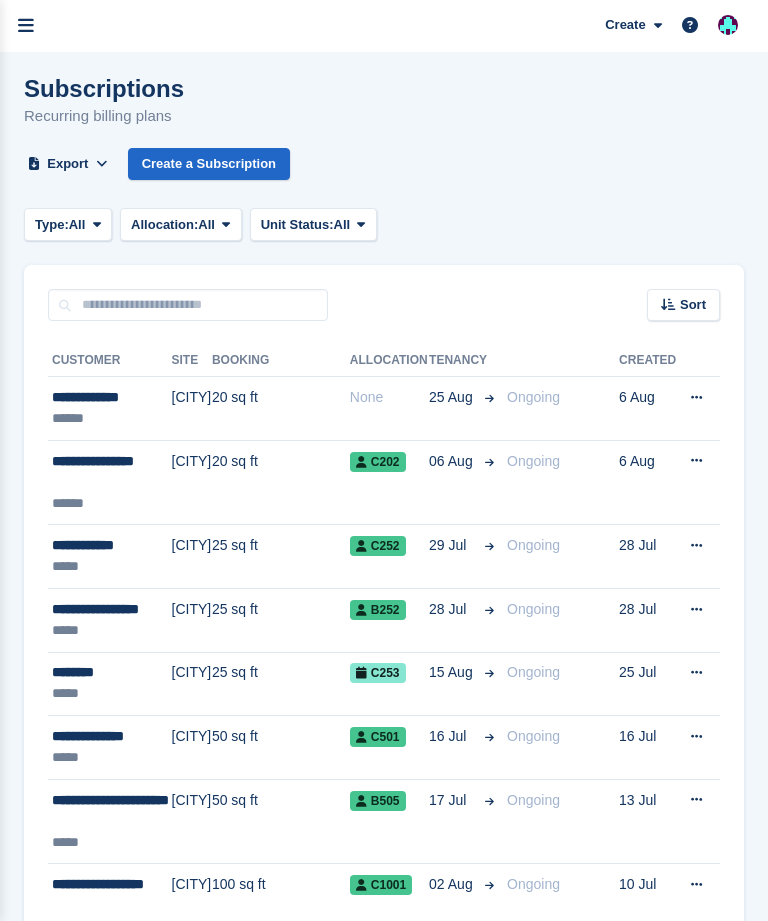 click on "******" at bounding box center [110, 418] 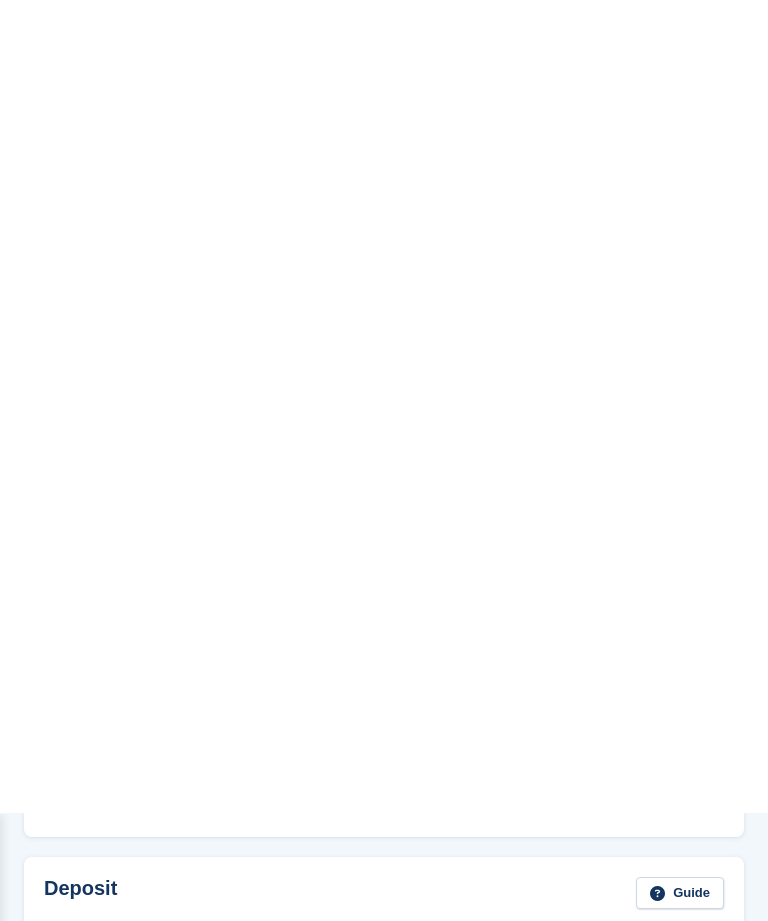 scroll, scrollTop: 0, scrollLeft: 0, axis: both 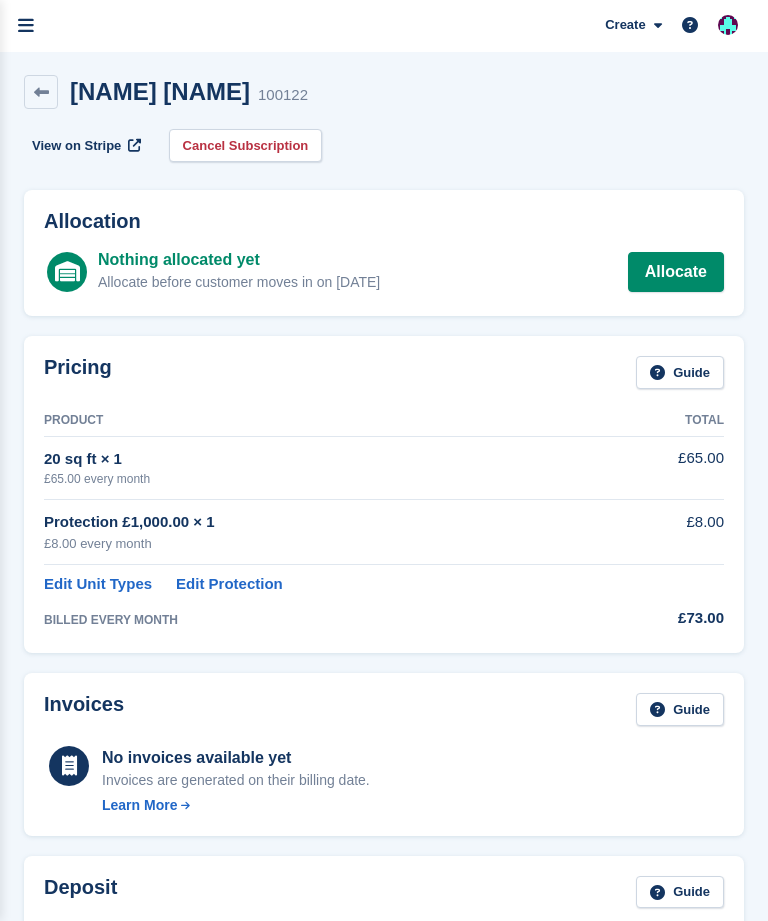 click on "Allocate" at bounding box center [676, 272] 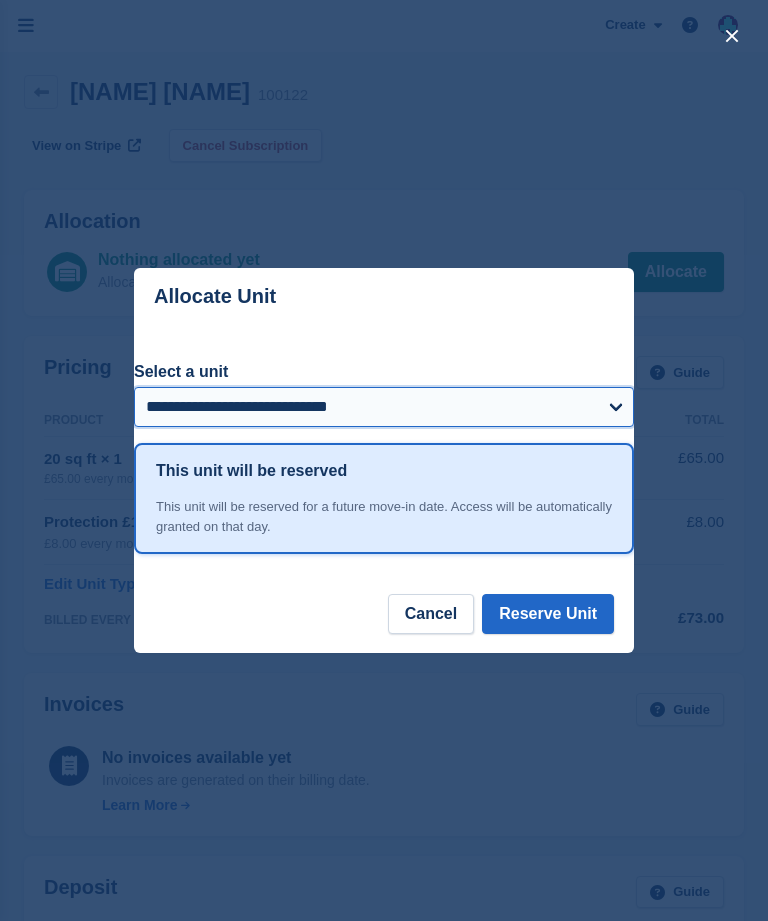 click on "**********" at bounding box center (384, 407) 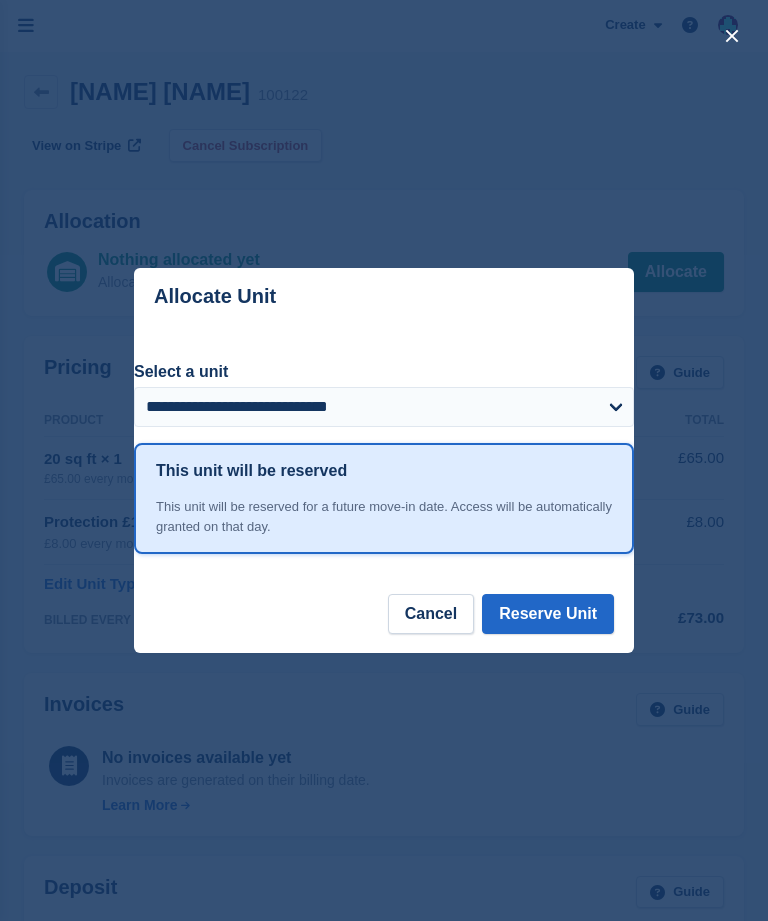 click on "Reserve Unit" at bounding box center [548, 614] 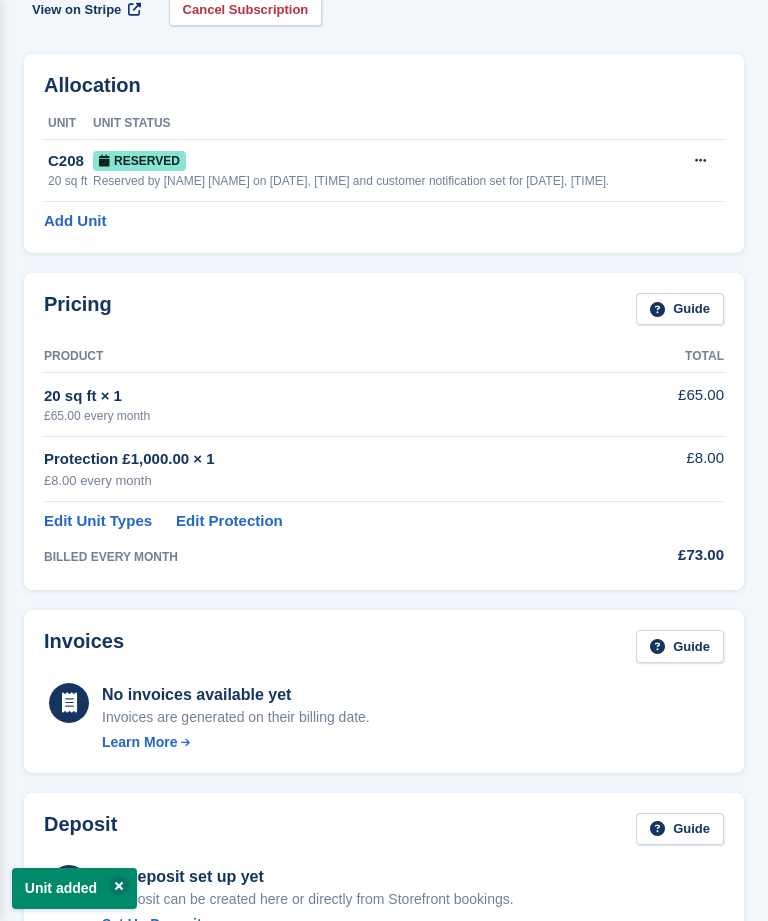 scroll, scrollTop: 0, scrollLeft: 0, axis: both 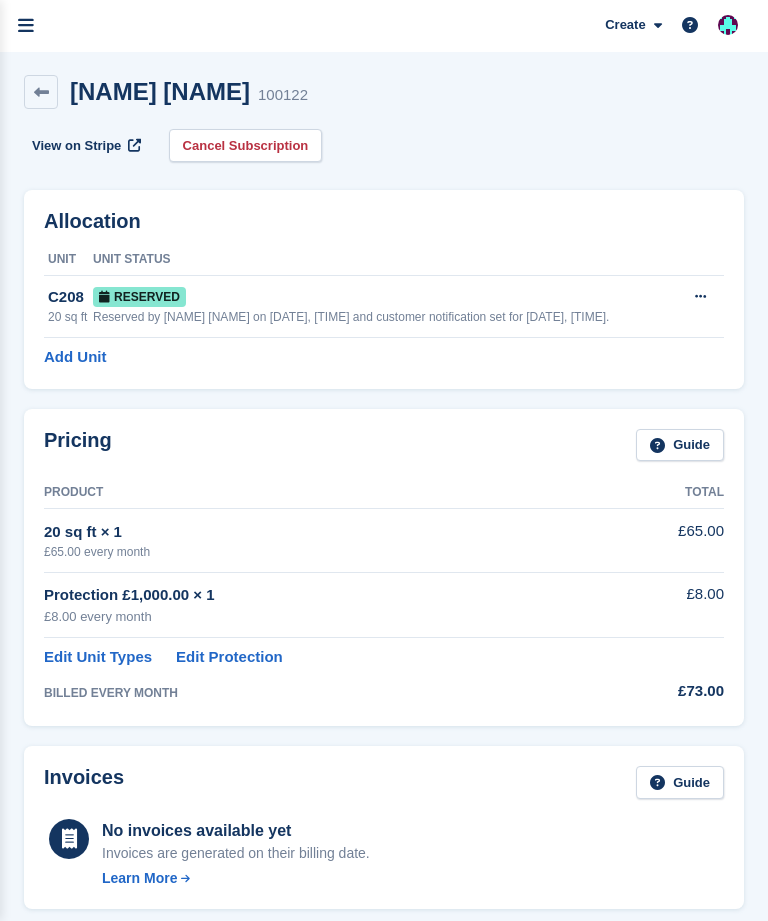 click at bounding box center [26, 26] 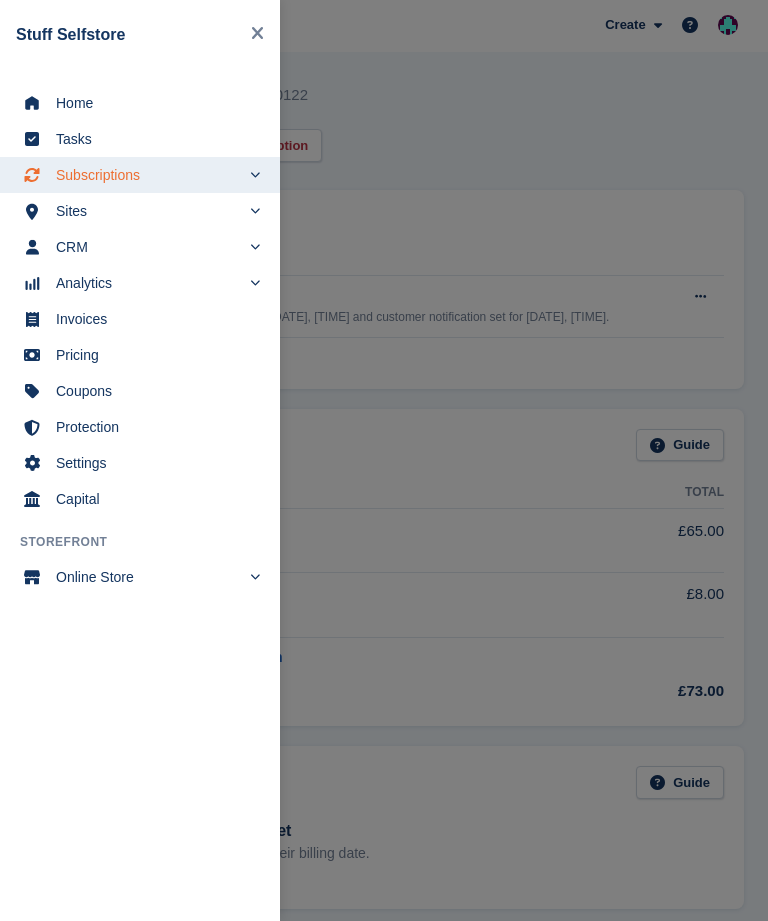 click on "Subscriptions" at bounding box center (148, 175) 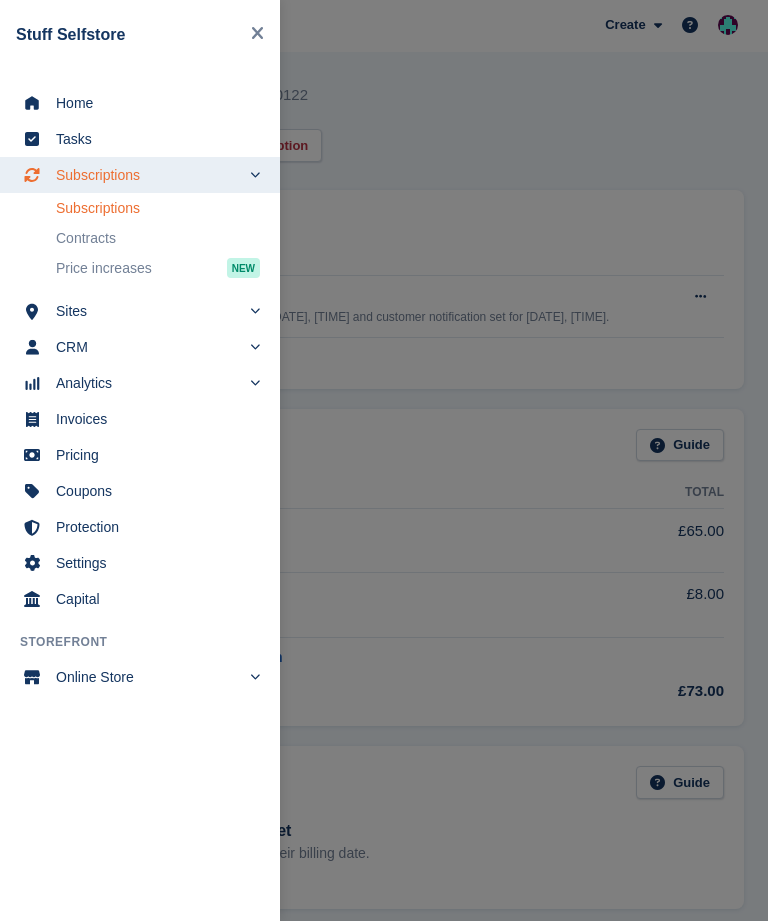 click on "Subscriptions" at bounding box center (158, 208) 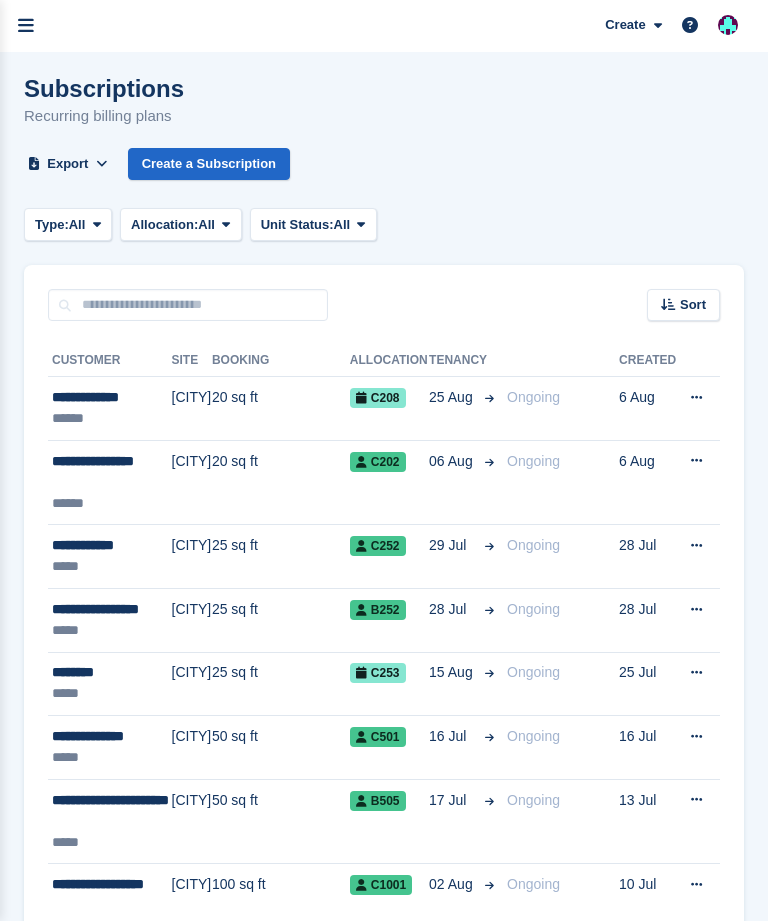click at bounding box center (26, 26) 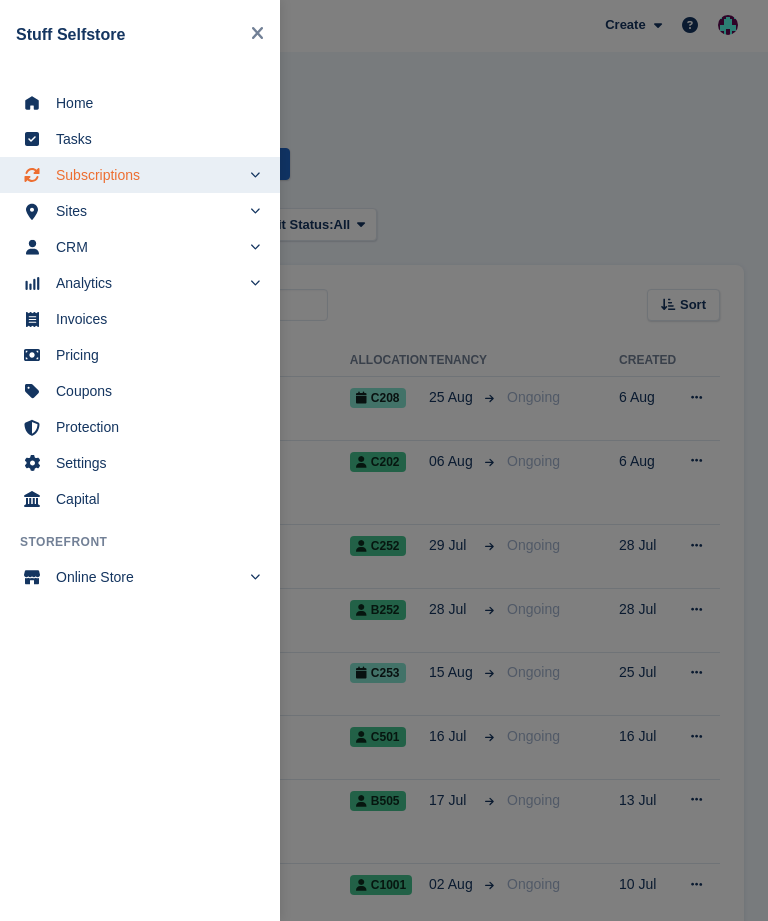 click on "Sites" at bounding box center (148, 211) 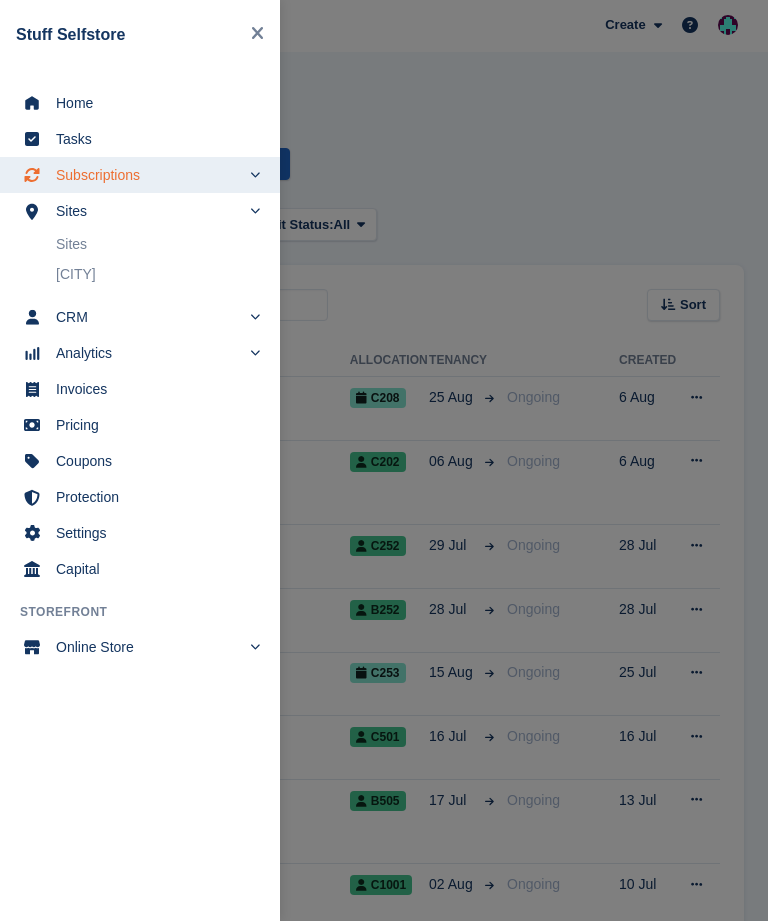 click on "Sites" at bounding box center (158, 244) 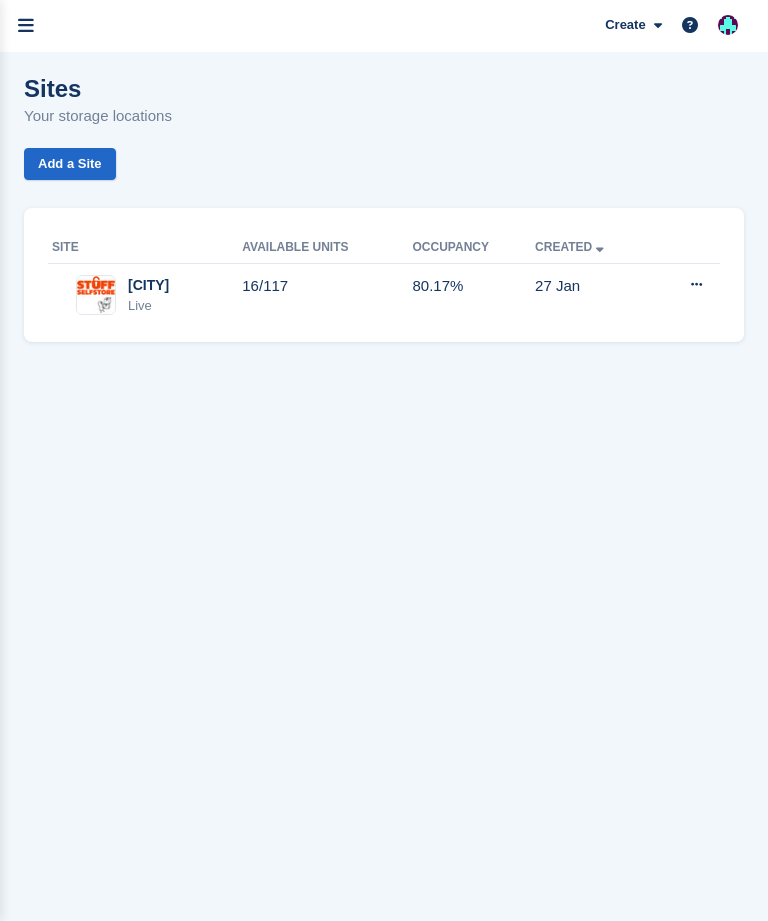 click on "16/117" at bounding box center [327, 295] 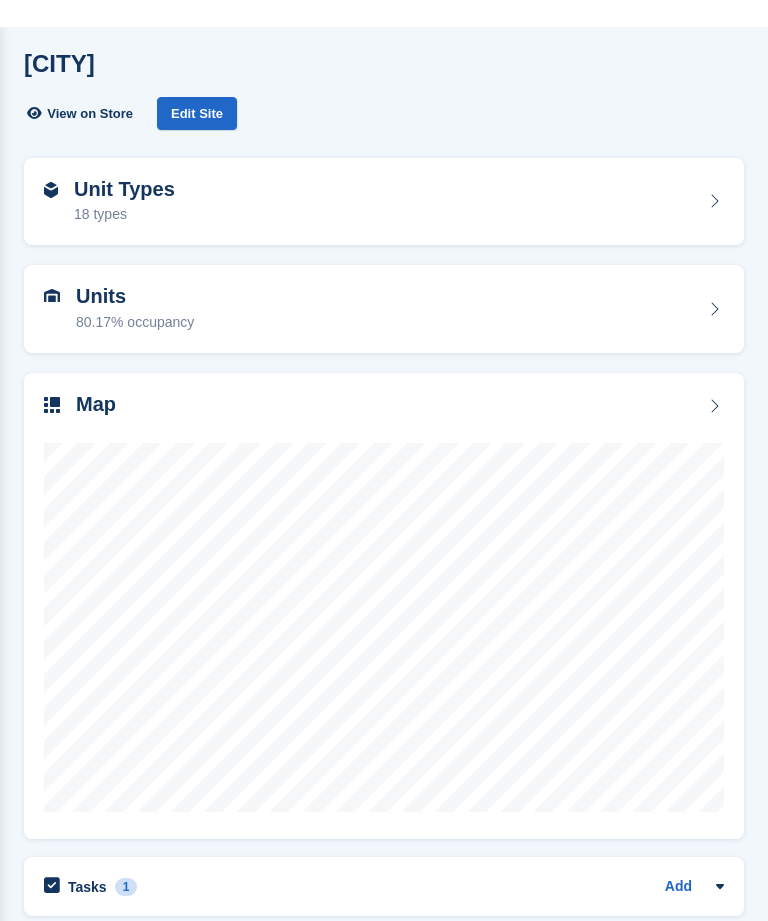 scroll, scrollTop: 0, scrollLeft: 0, axis: both 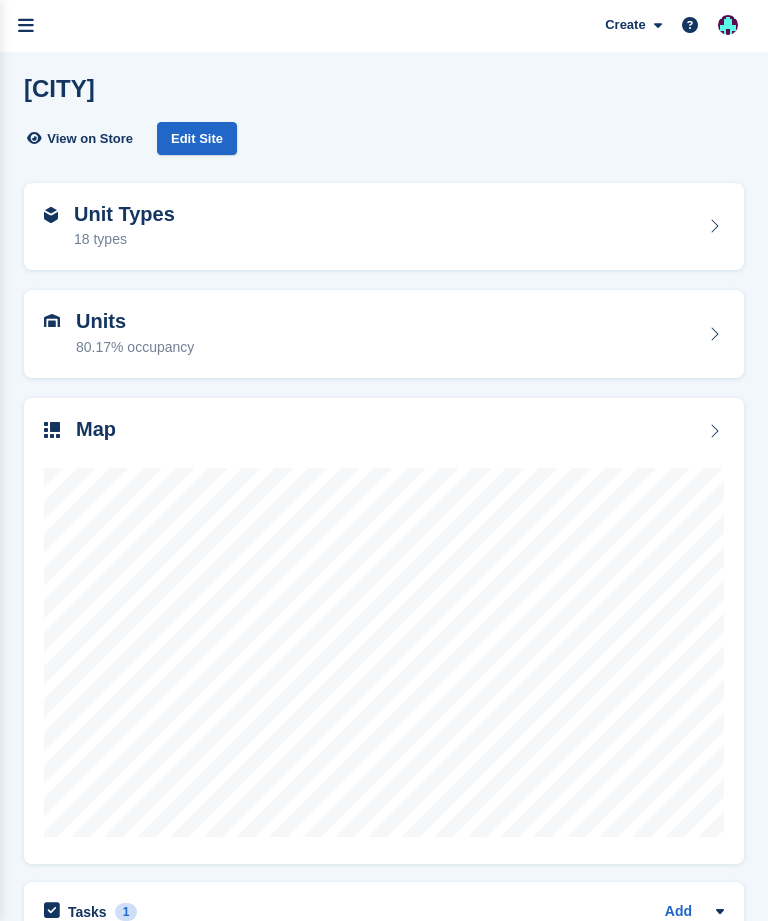 click at bounding box center [26, 26] 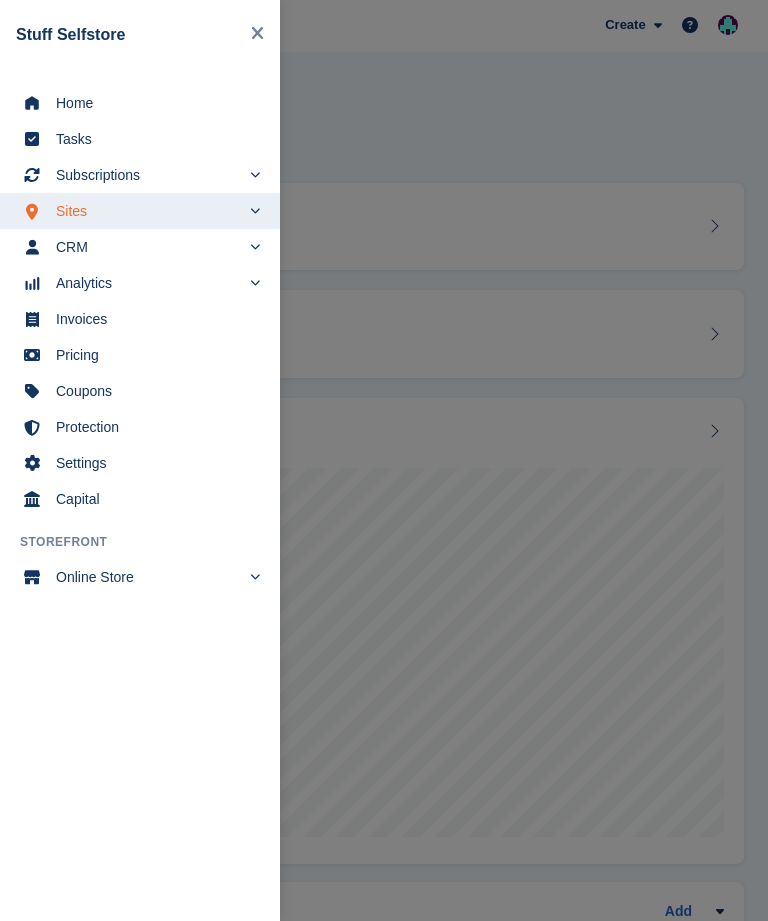 click on "Subscriptions" at bounding box center (148, 175) 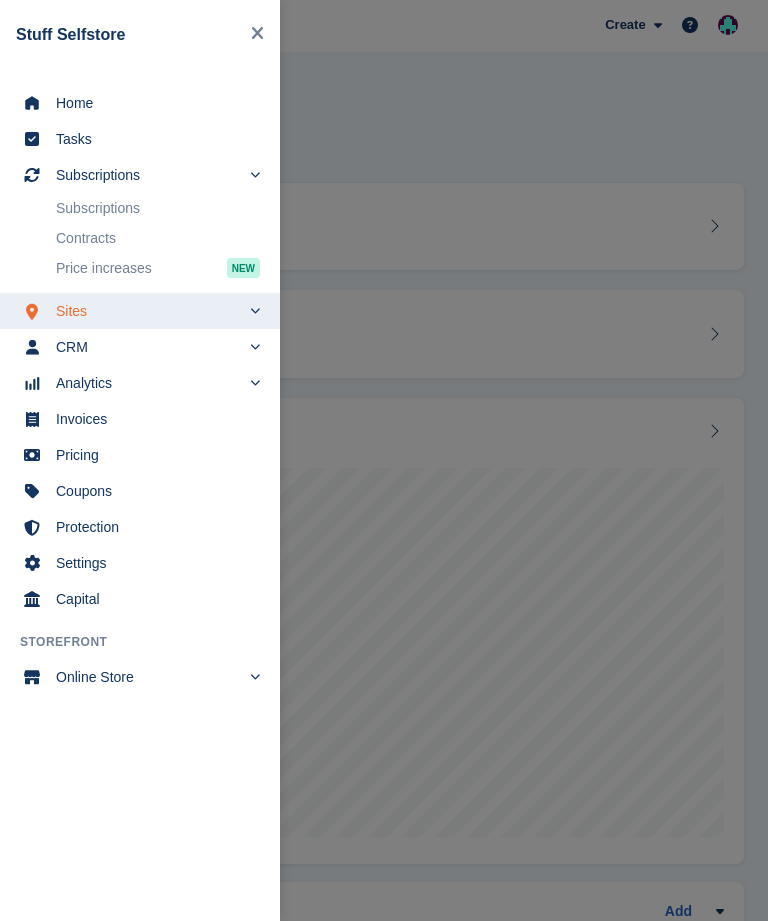 click on "Subscriptions" at bounding box center [158, 208] 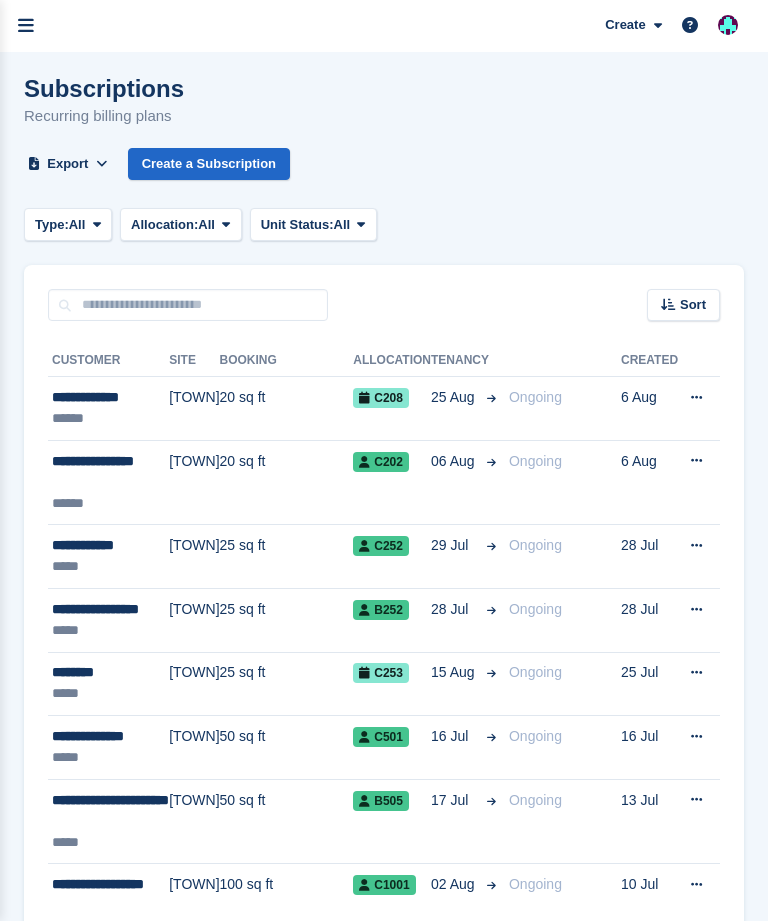 scroll, scrollTop: 0, scrollLeft: 0, axis: both 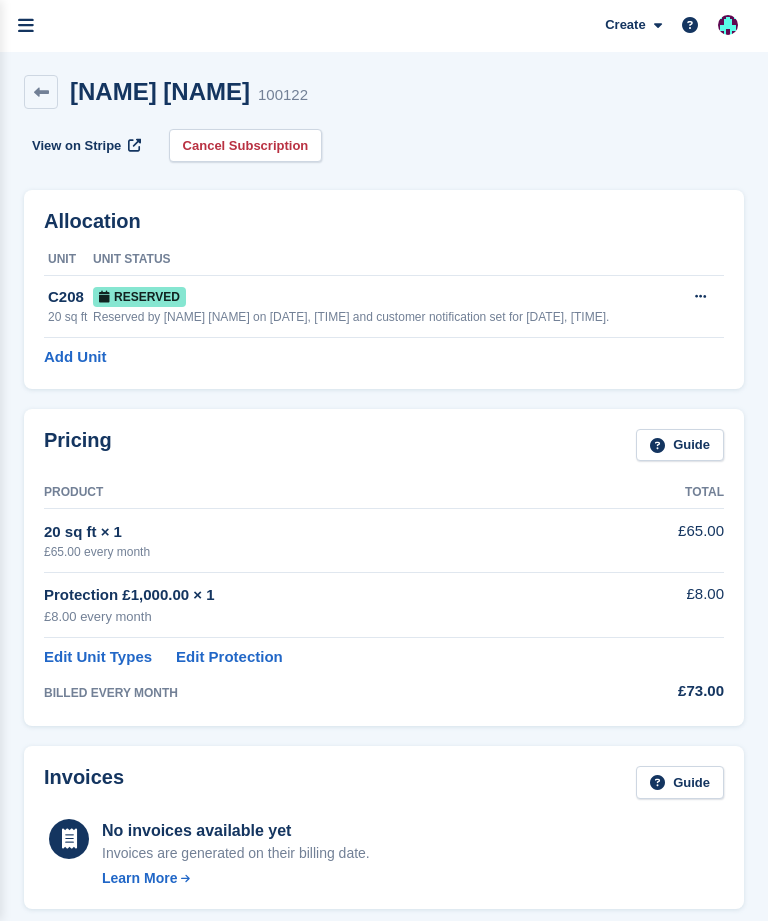 click at bounding box center (26, 26) 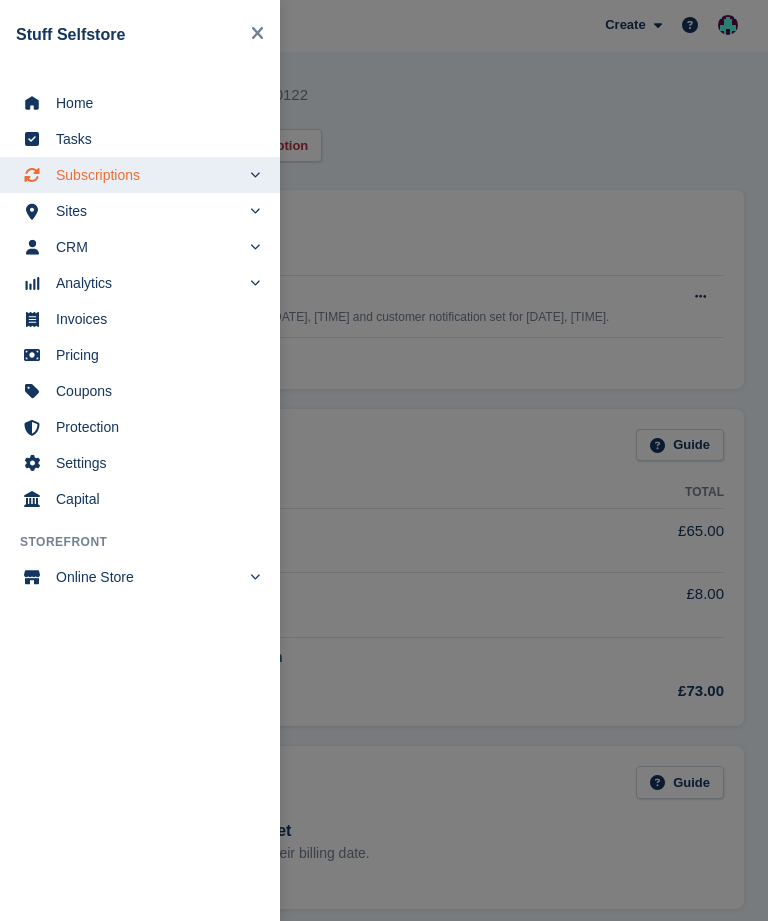 click on "Sites" at bounding box center (148, 211) 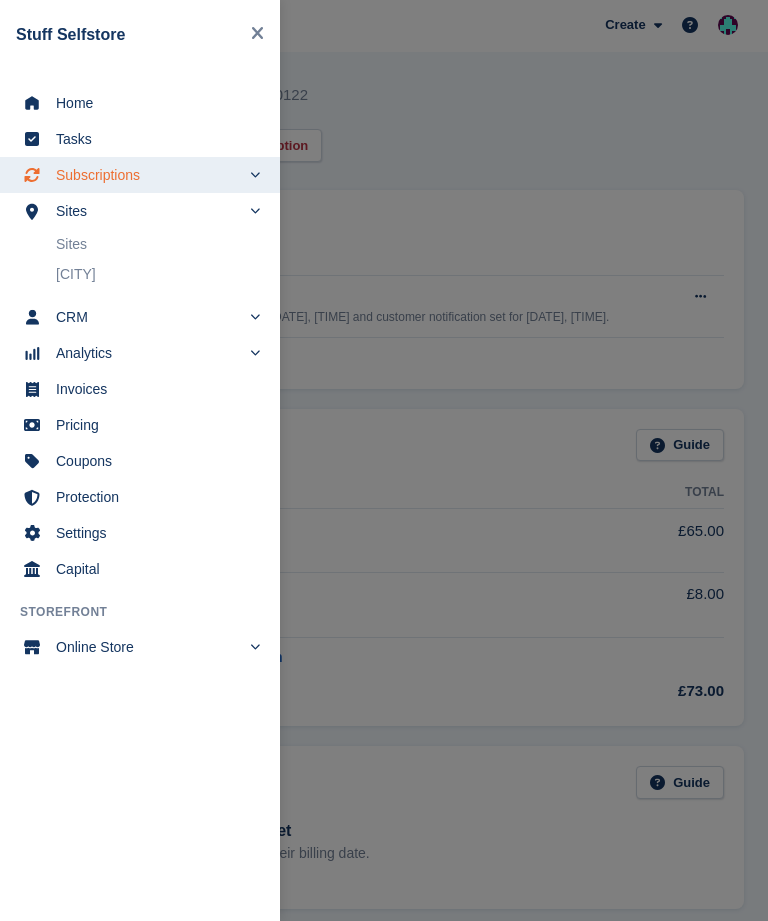 click on "Sites" at bounding box center [148, 211] 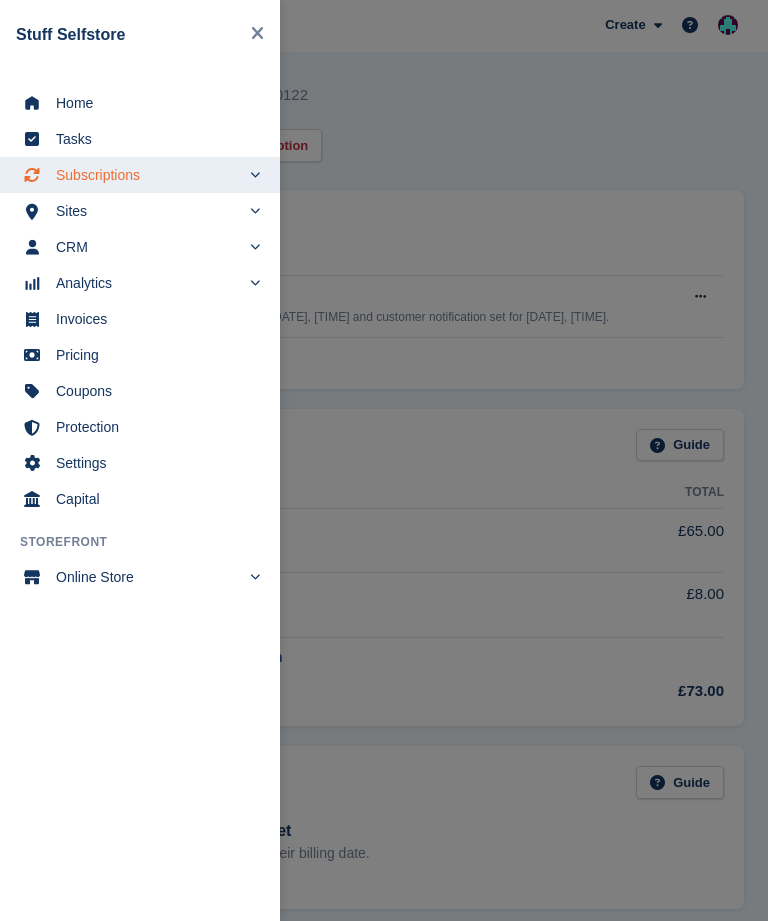 click on "Sites" at bounding box center (148, 211) 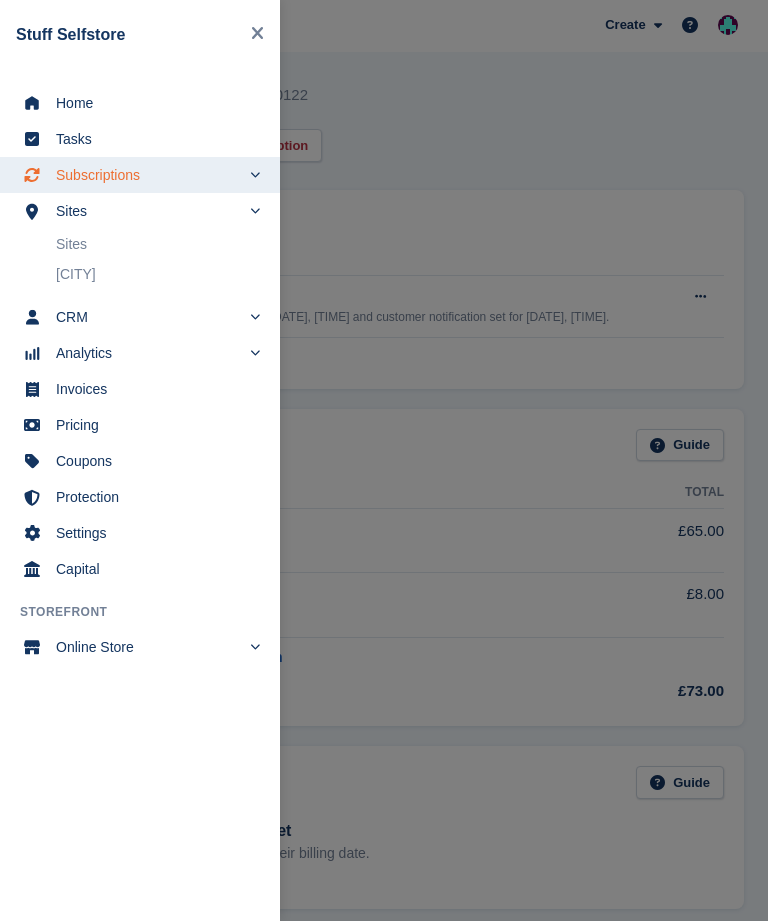 click on "Sites" at bounding box center [158, 244] 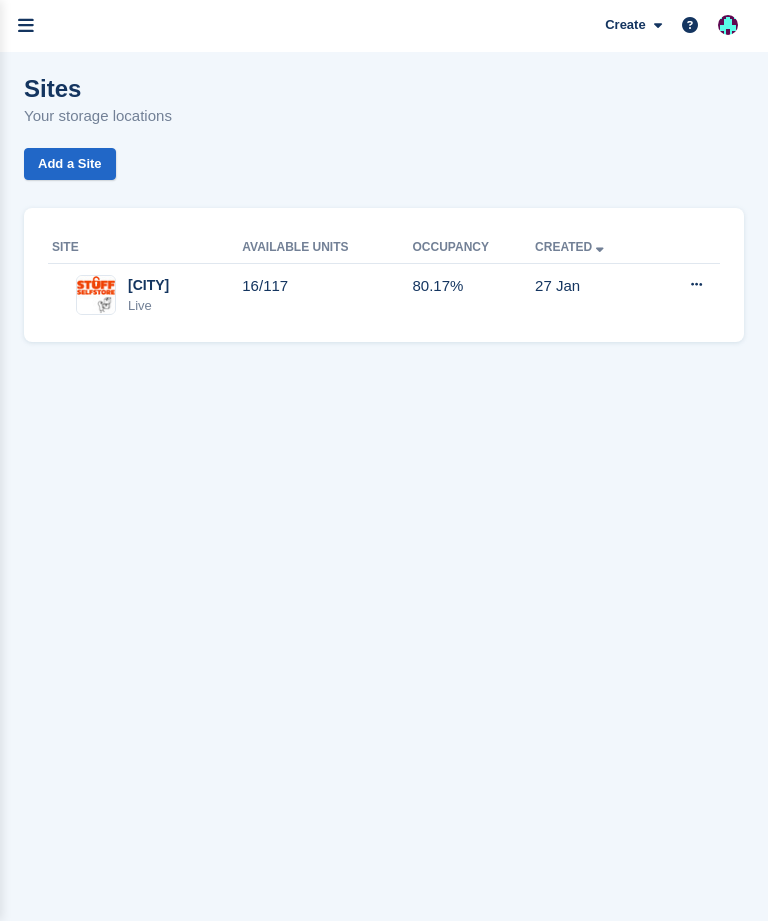 click on "80.17%" at bounding box center [474, 295] 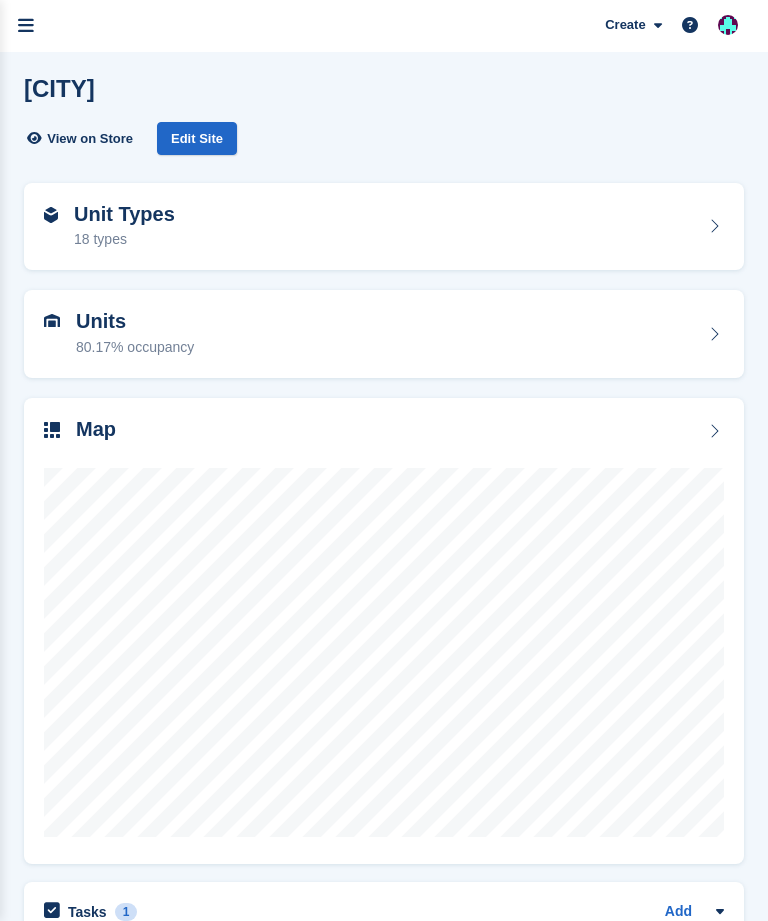 scroll, scrollTop: 0, scrollLeft: 0, axis: both 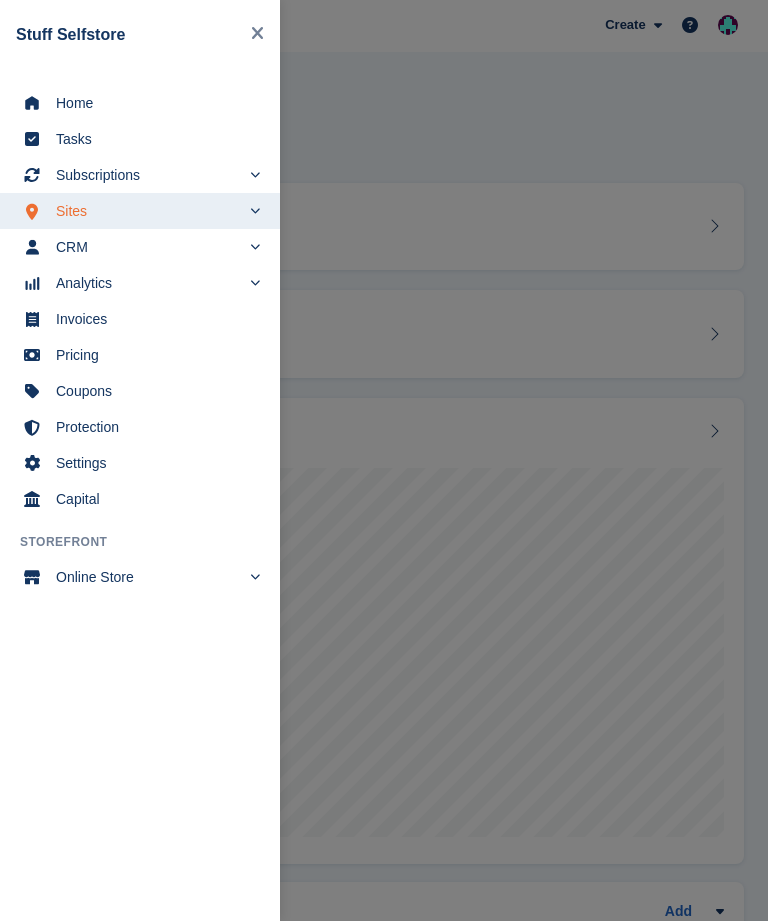 click at bounding box center [257, 34] 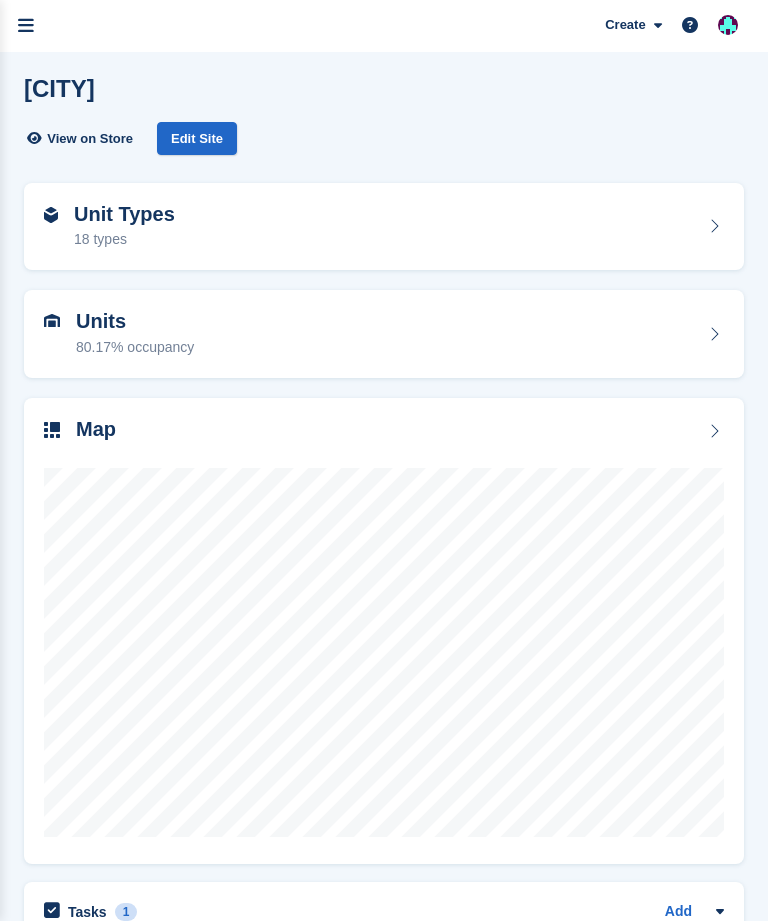 click at bounding box center (26, 26) 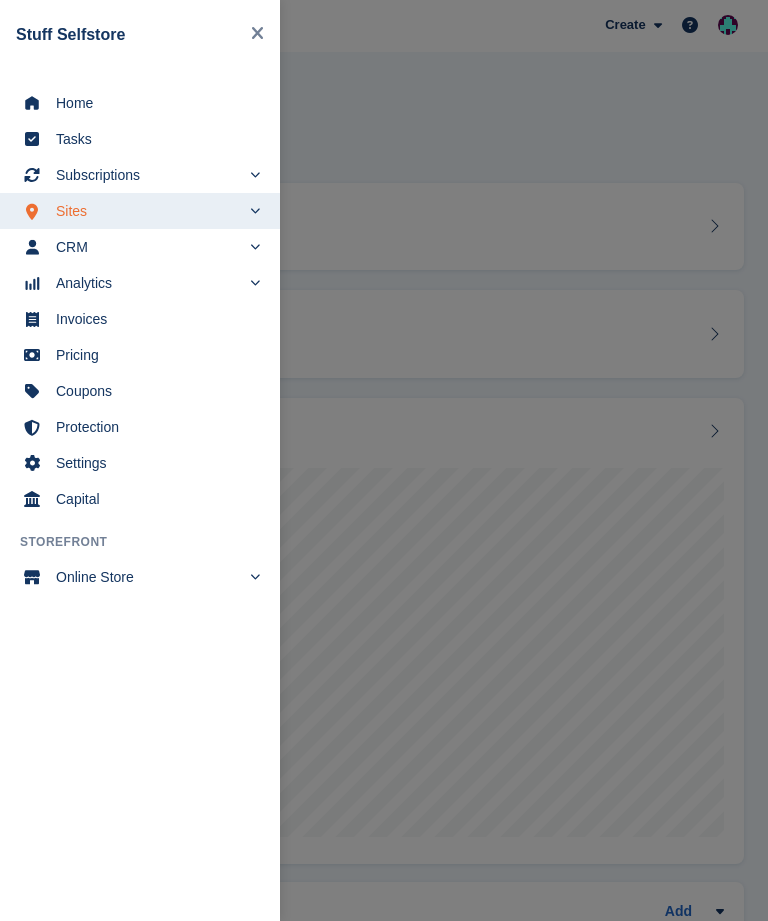 click at bounding box center (384, 460) 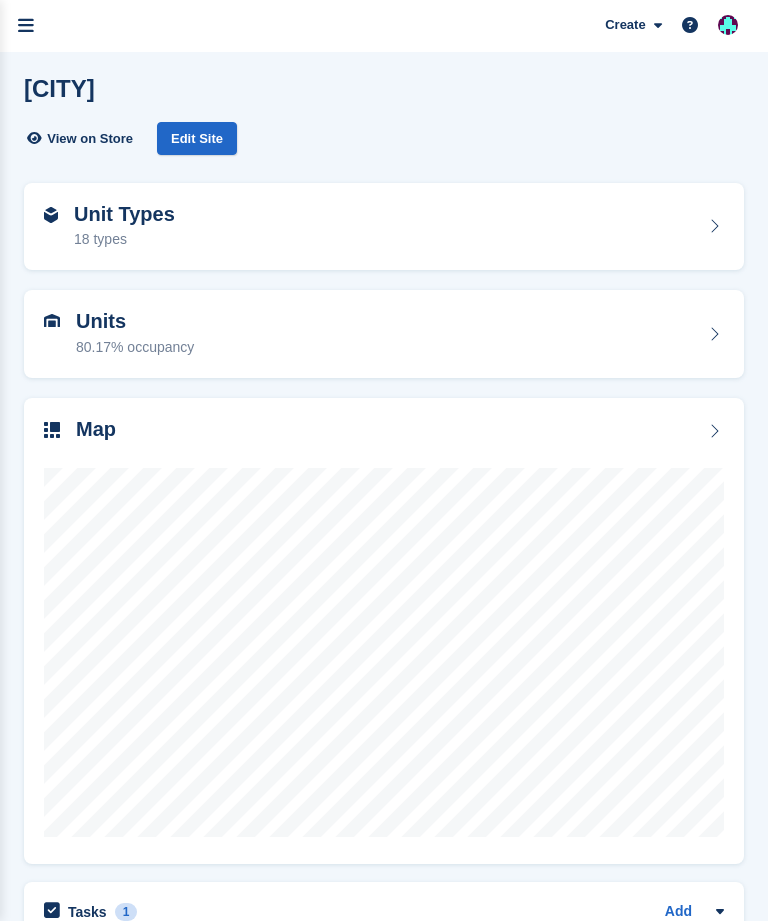 click on "18 types" at bounding box center (124, 239) 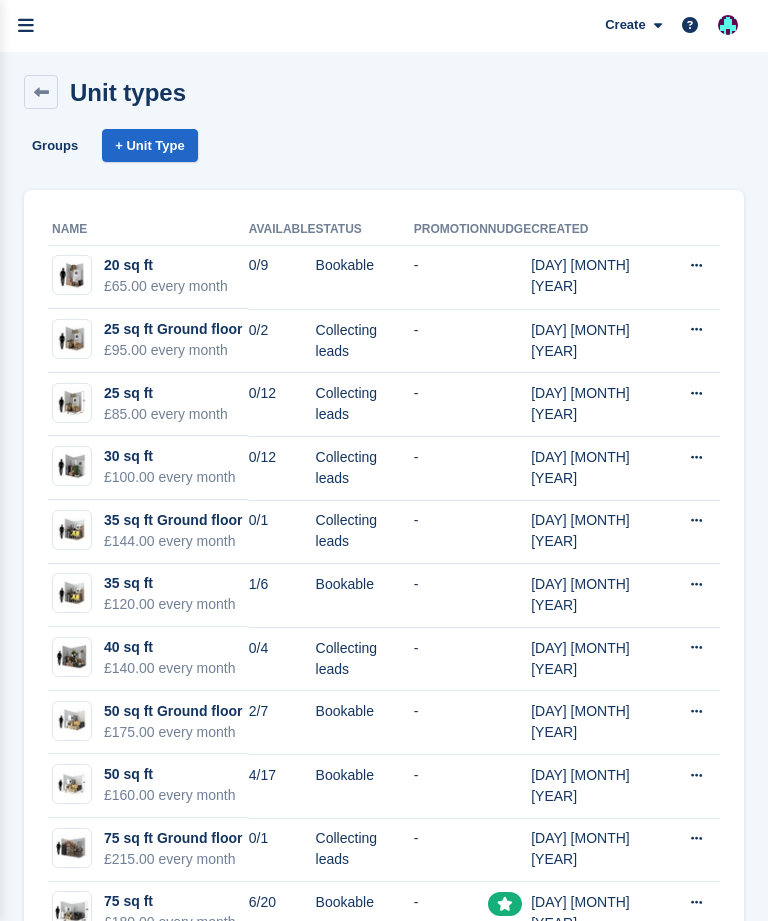 scroll, scrollTop: 0, scrollLeft: 0, axis: both 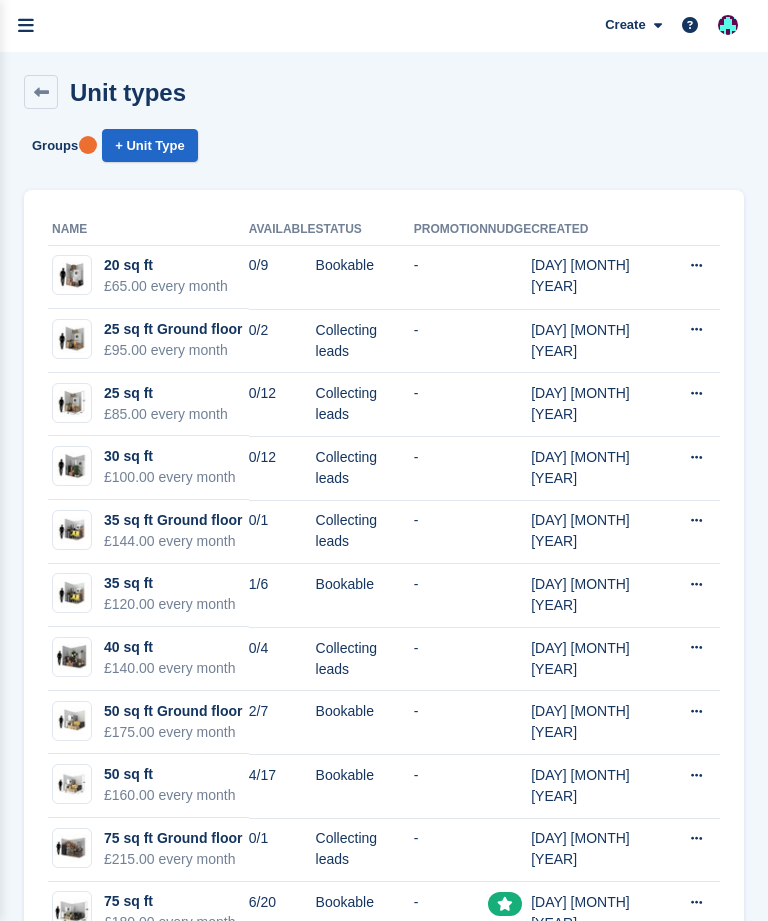 click on "-" at bounding box center [451, 277] 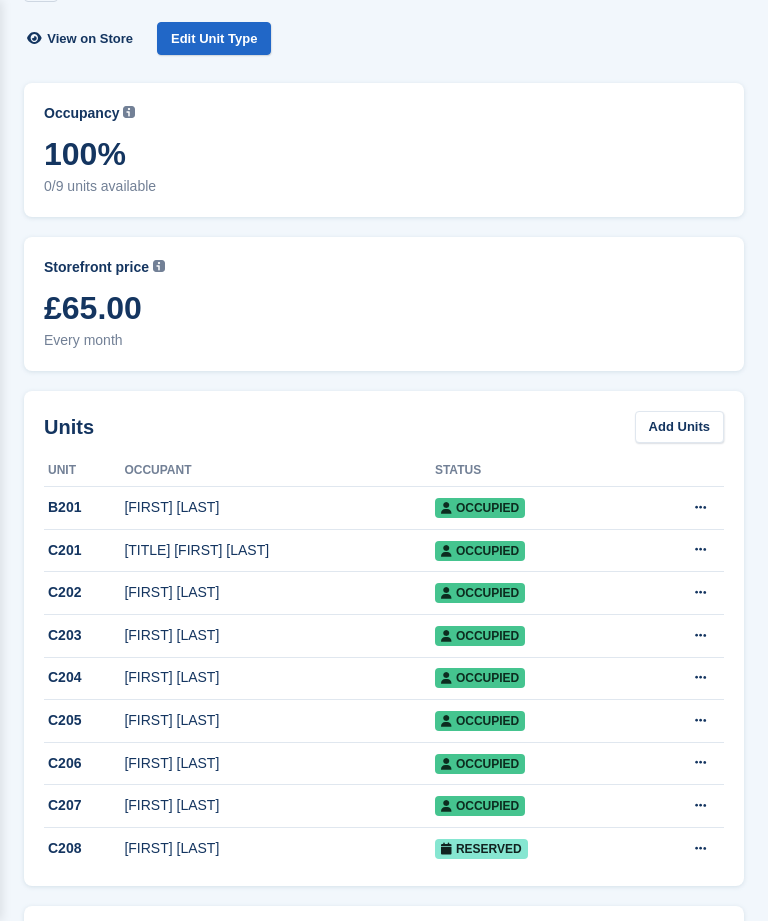 scroll, scrollTop: 45, scrollLeft: 0, axis: vertical 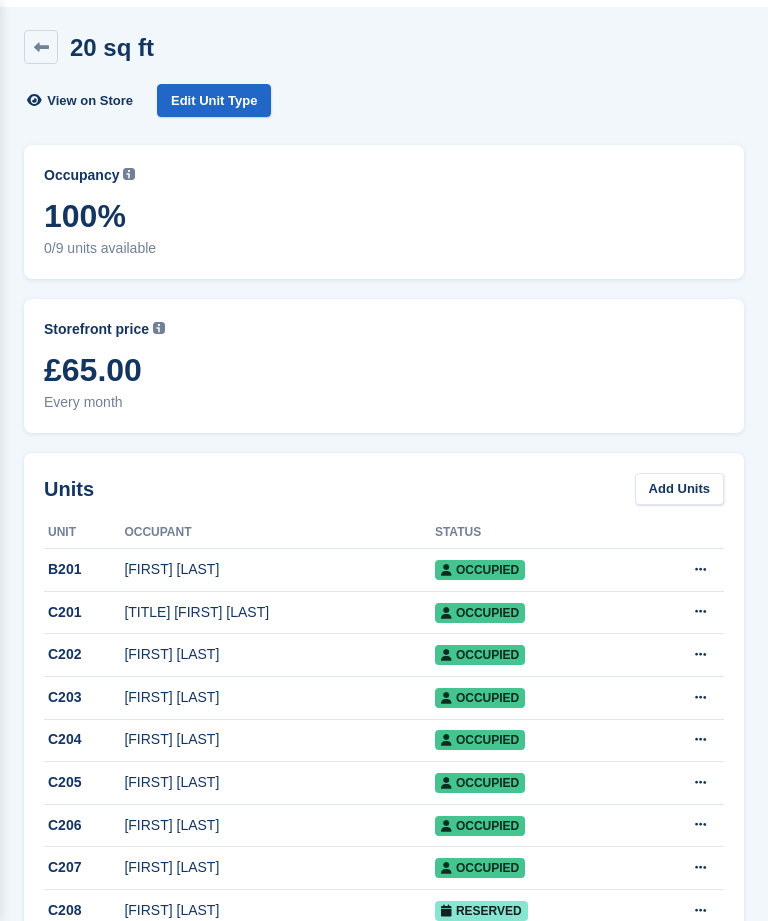 click on "Edit Unit Type" at bounding box center [214, 100] 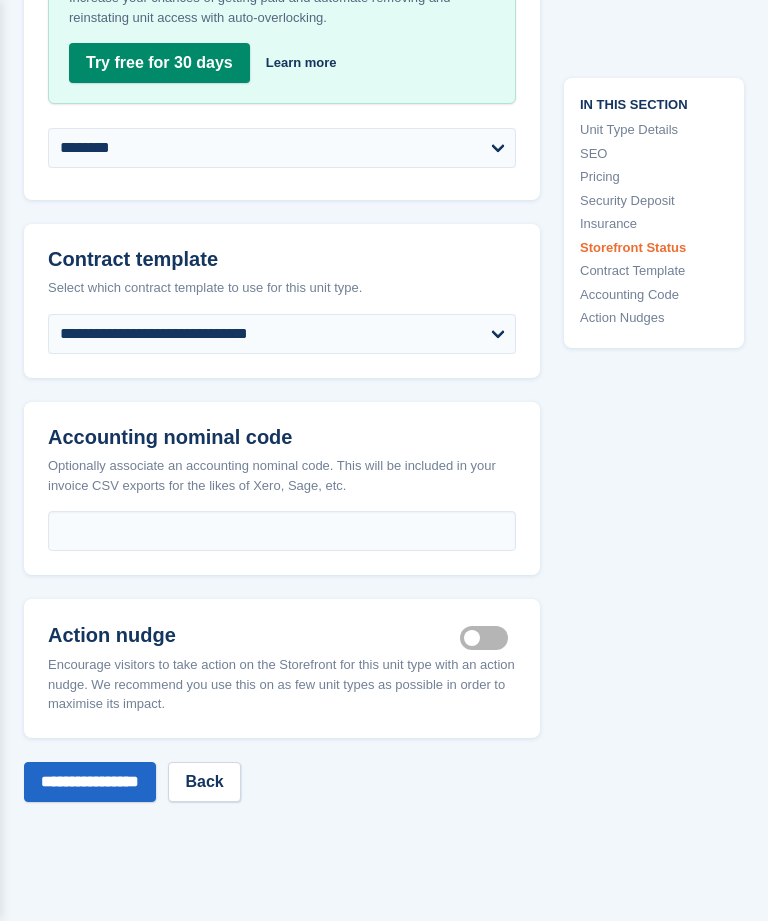 scroll, scrollTop: 3533, scrollLeft: 0, axis: vertical 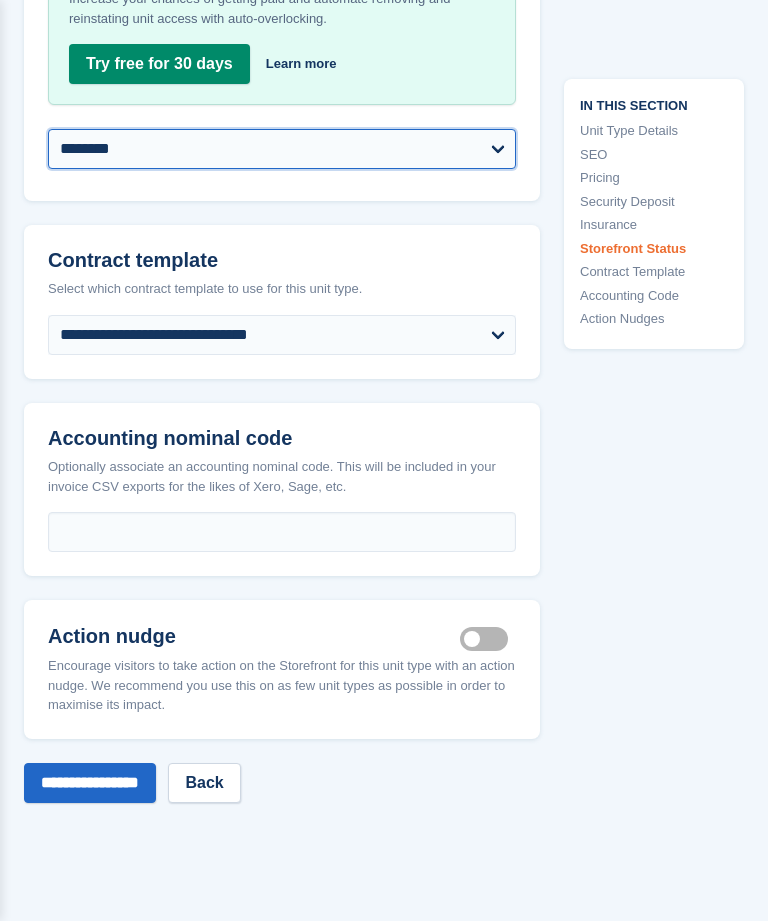 click on "**********" at bounding box center (282, 149) 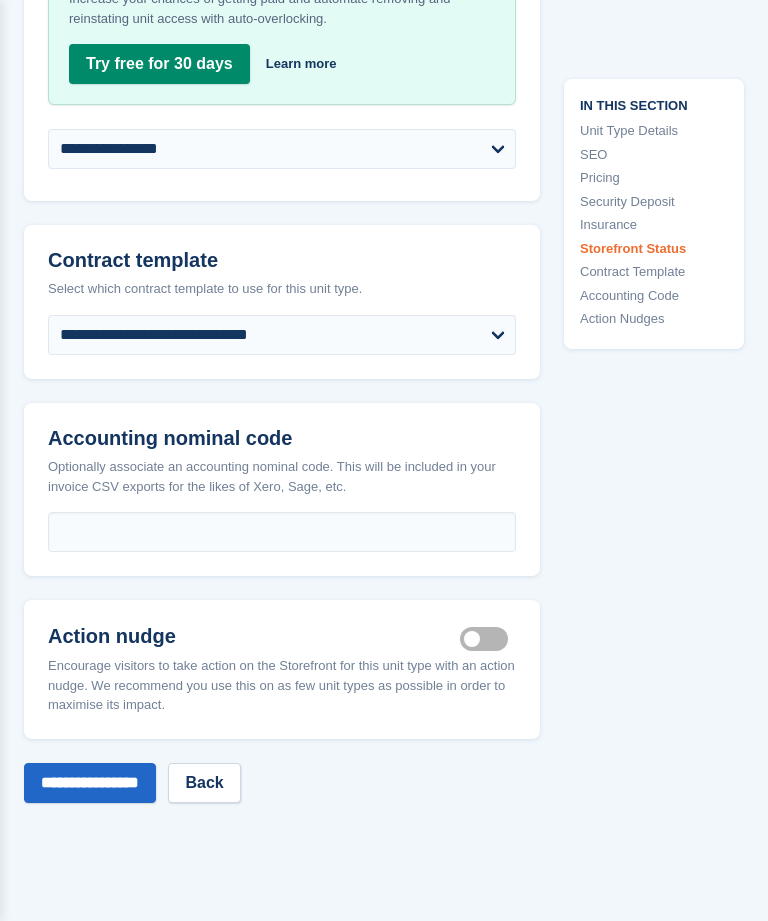 click on "**********" at bounding box center [90, 783] 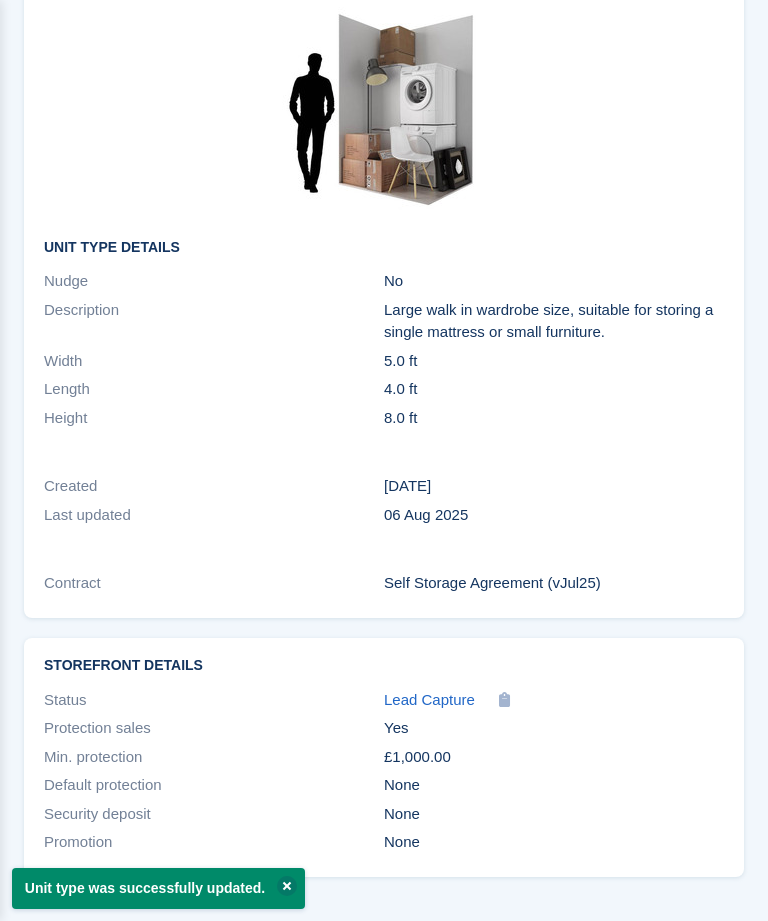 scroll, scrollTop: 0, scrollLeft: 0, axis: both 